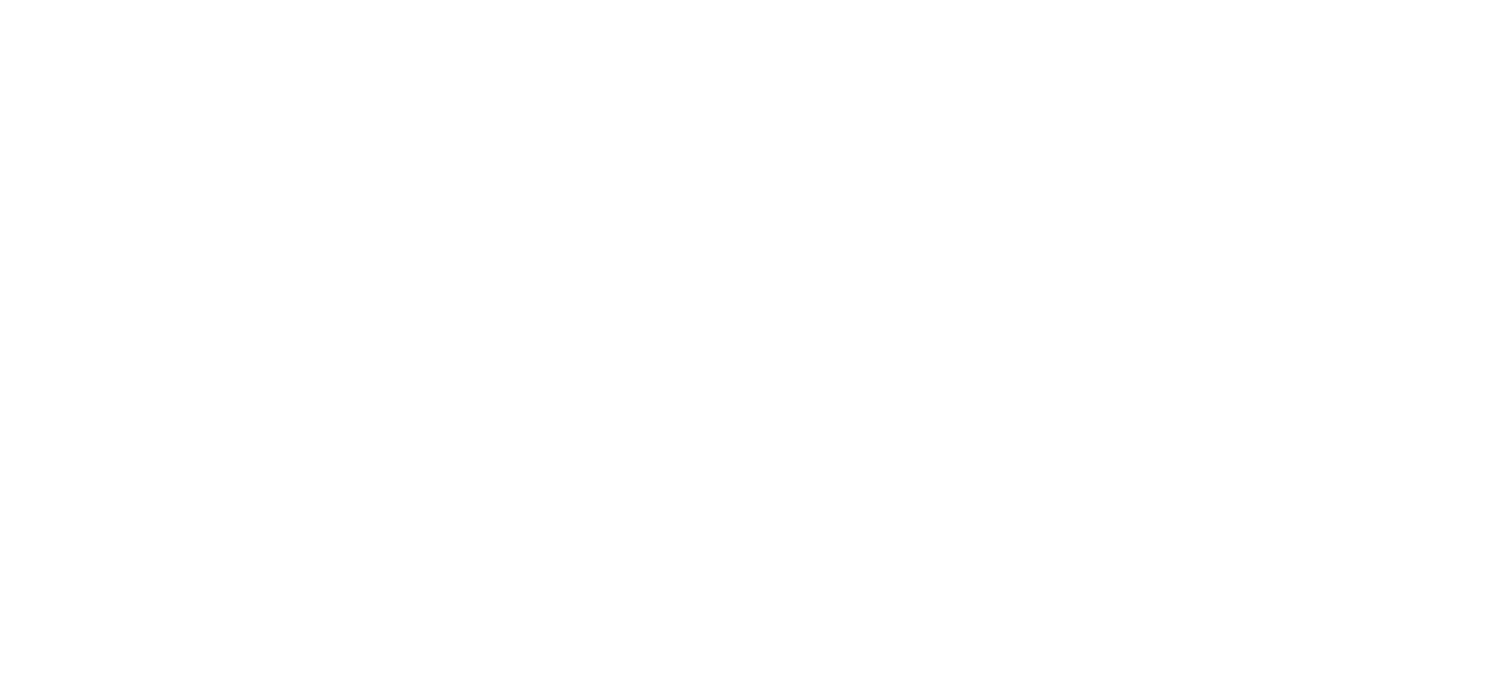 scroll, scrollTop: 0, scrollLeft: 0, axis: both 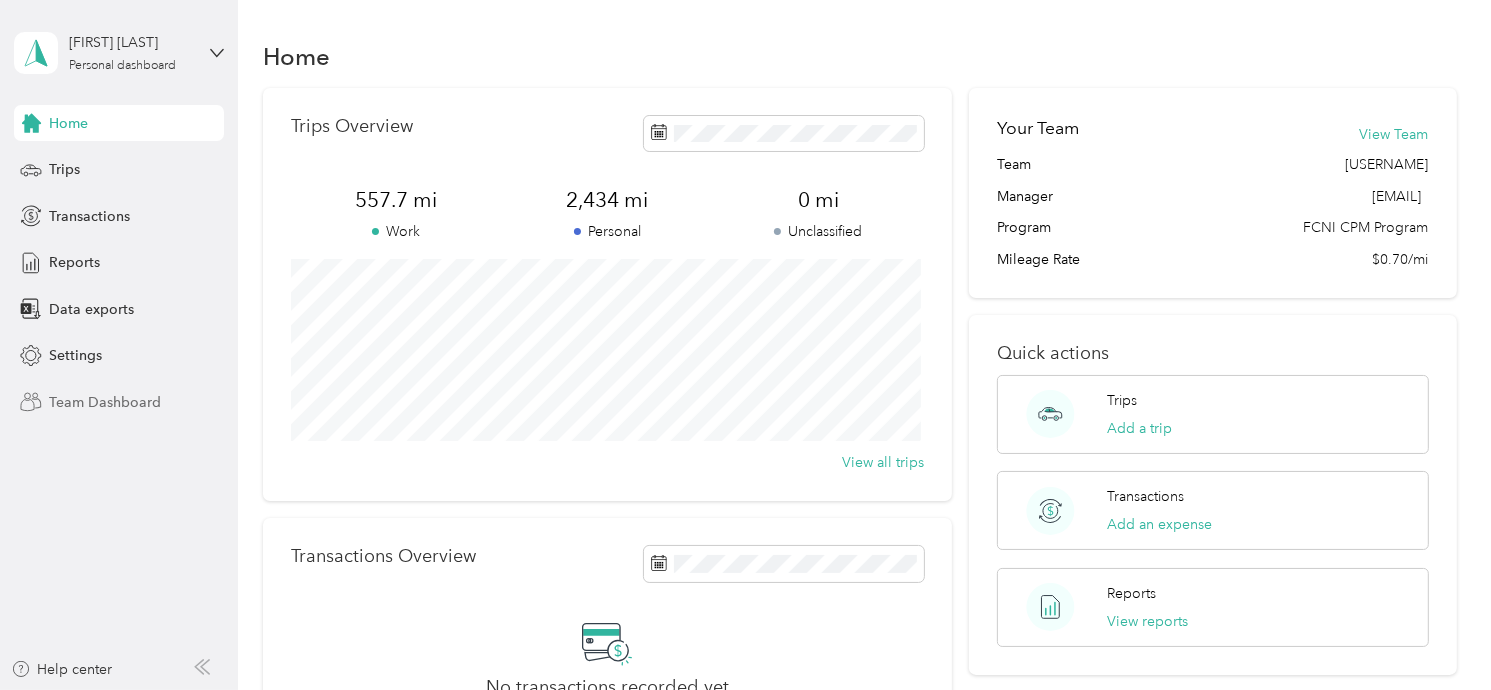 click on "Team Dashboard" at bounding box center (105, 402) 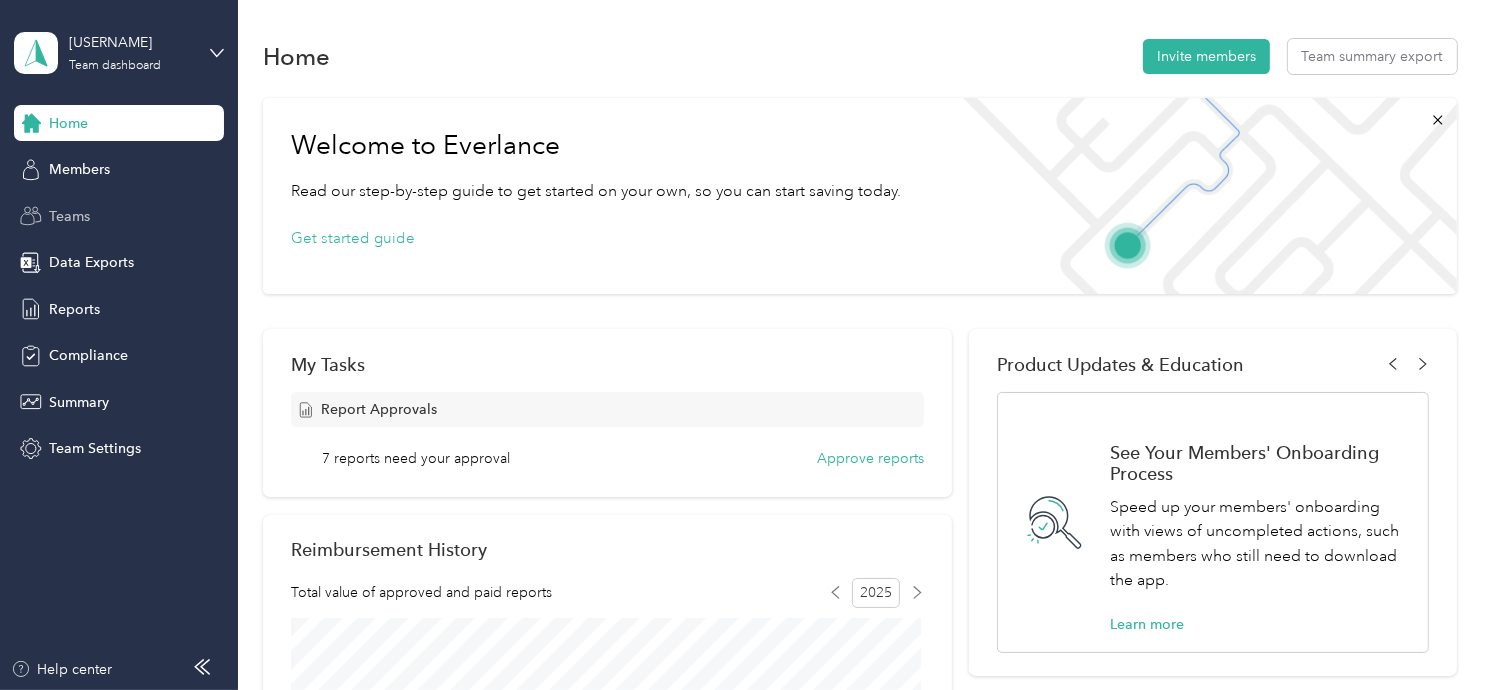 click on "Teams" at bounding box center [69, 216] 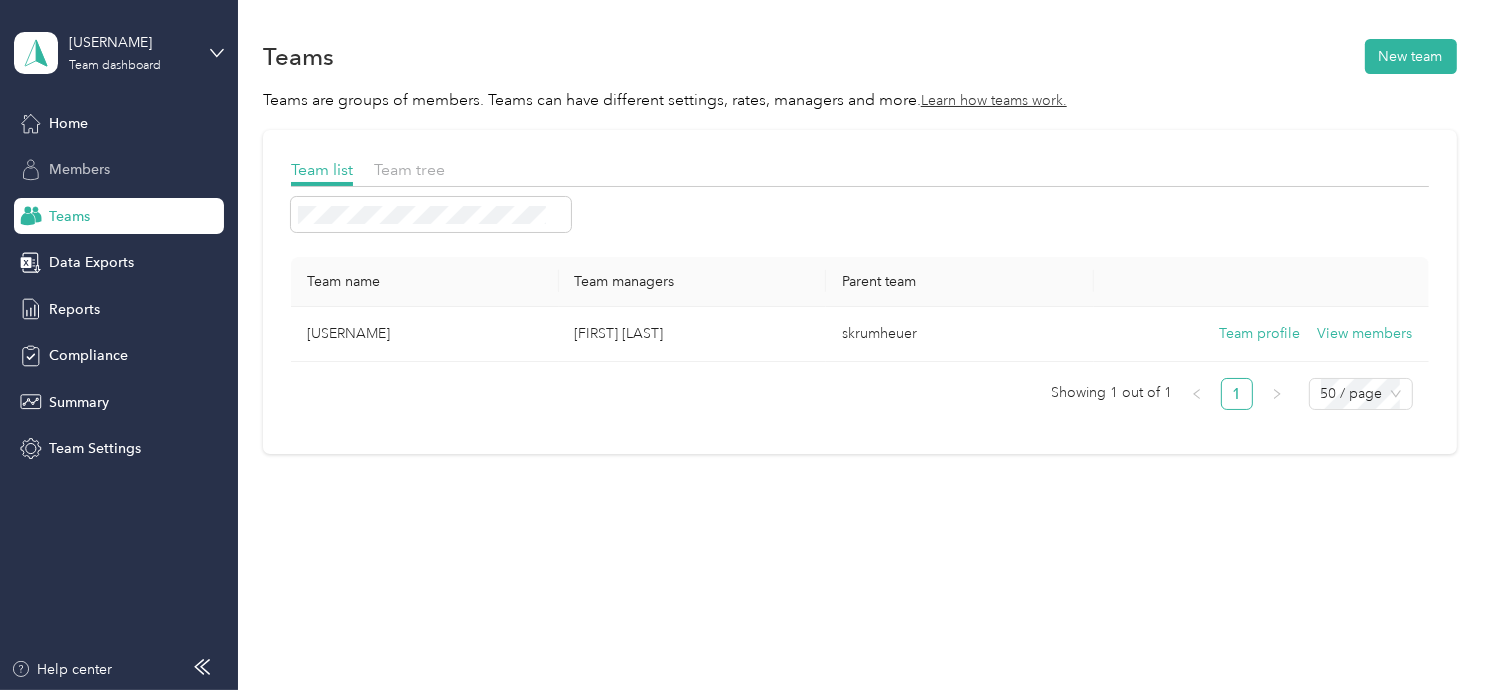 click on "Members" at bounding box center (79, 169) 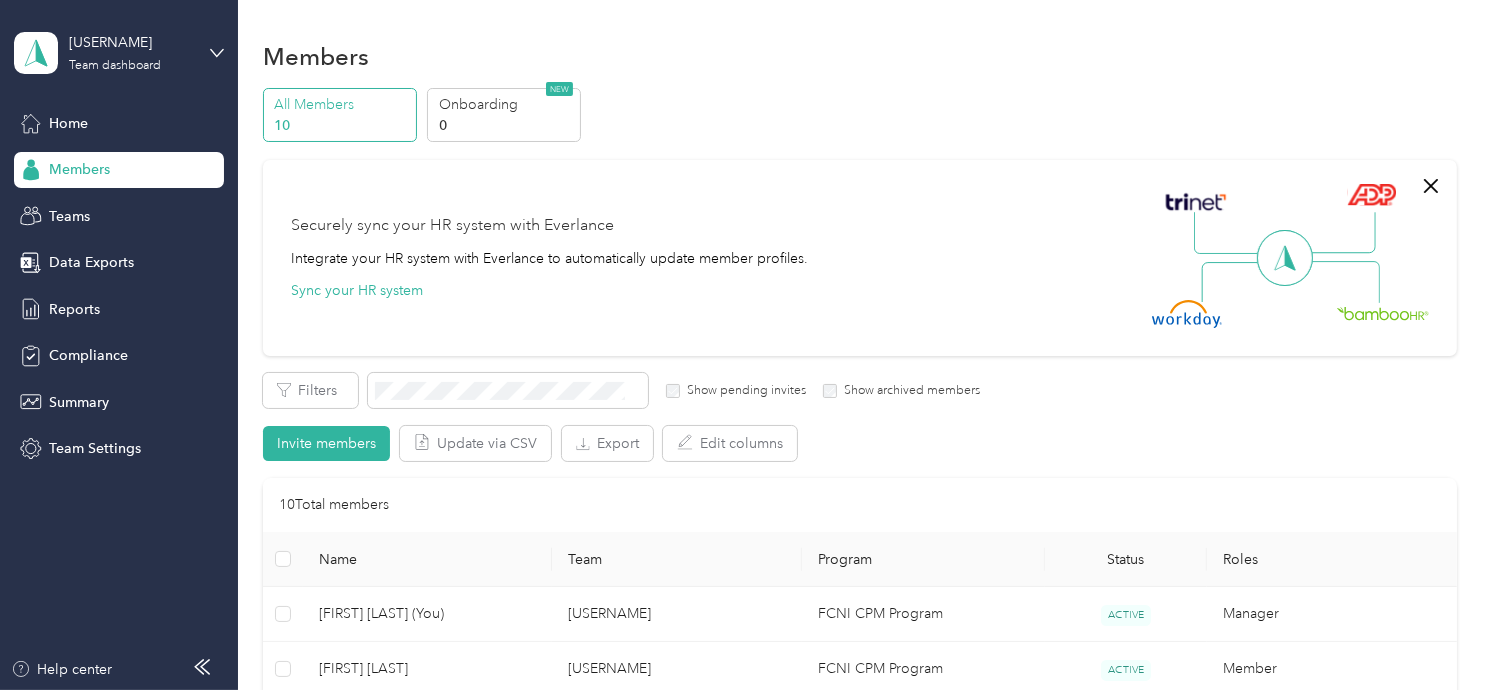 click on "Status" at bounding box center (1126, 559) 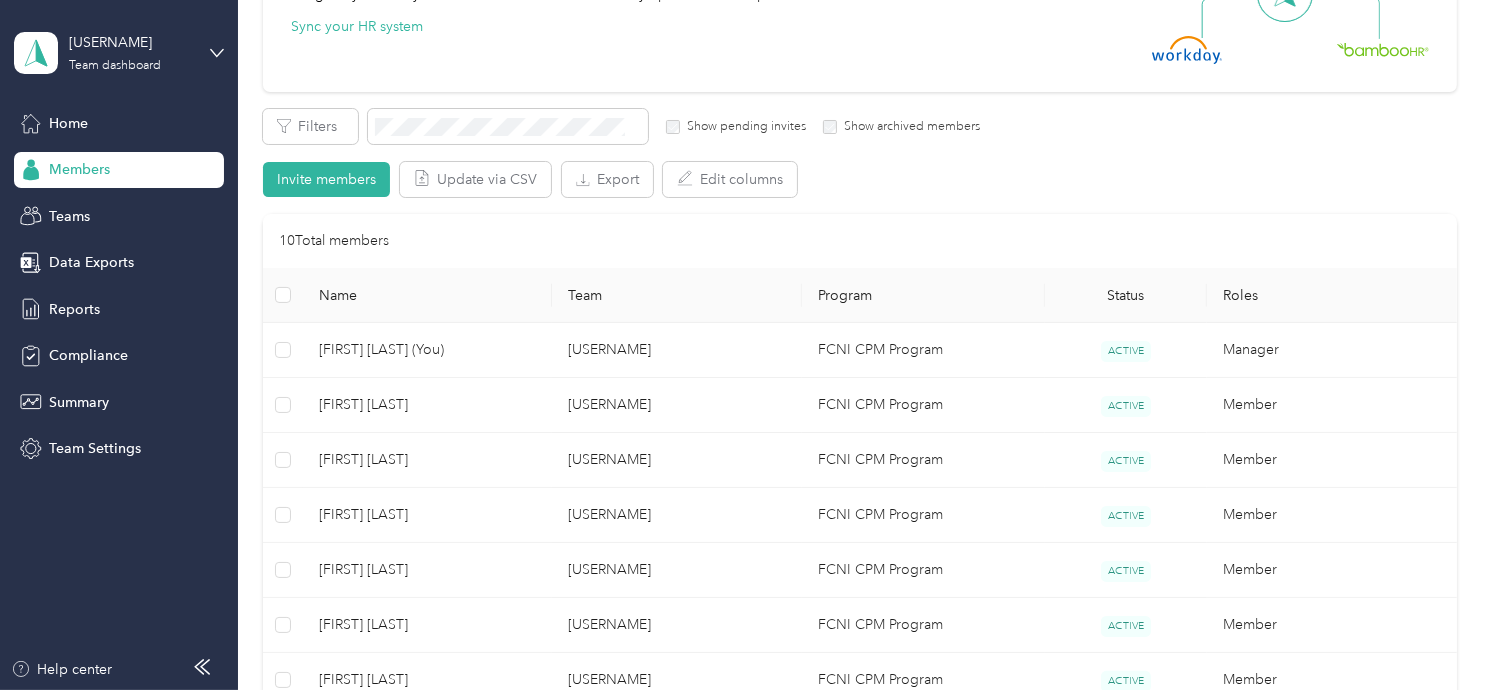 scroll, scrollTop: 266, scrollLeft: 0, axis: vertical 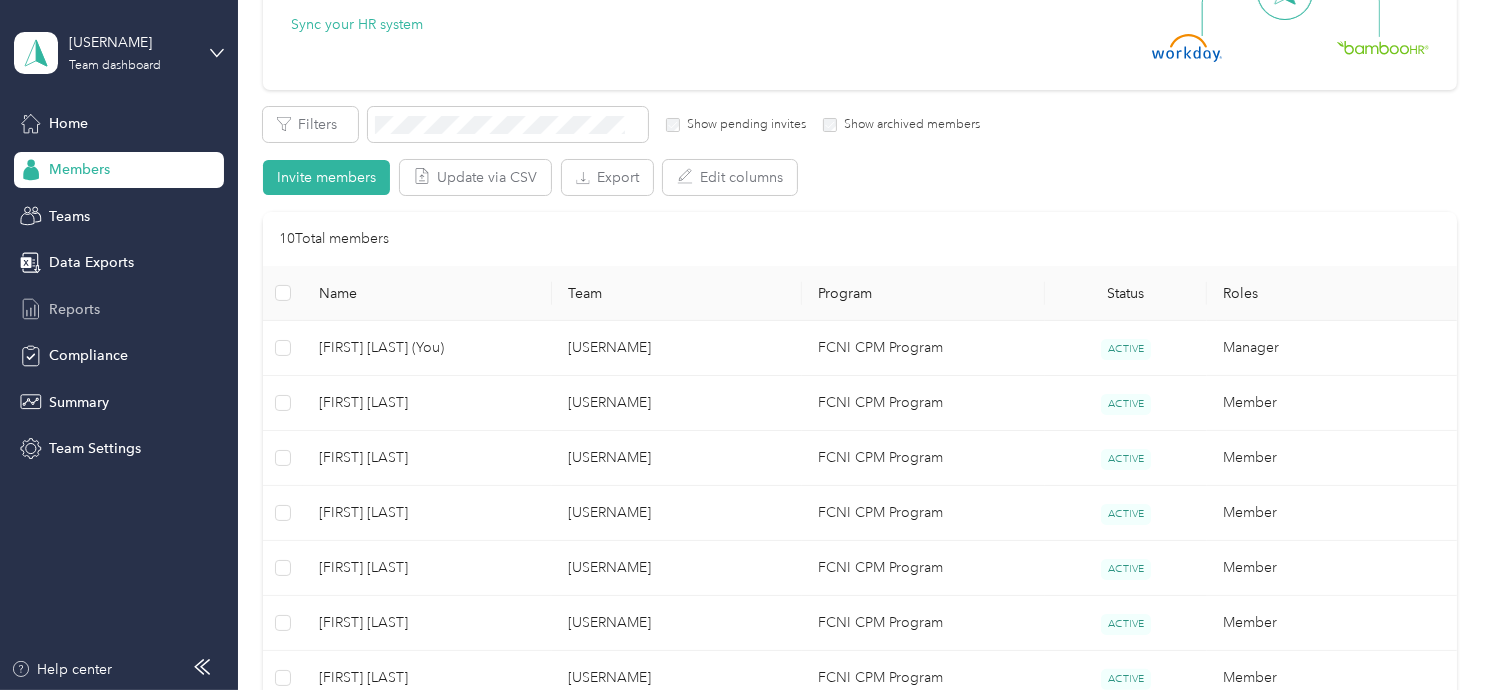 click on "Reports" at bounding box center [74, 309] 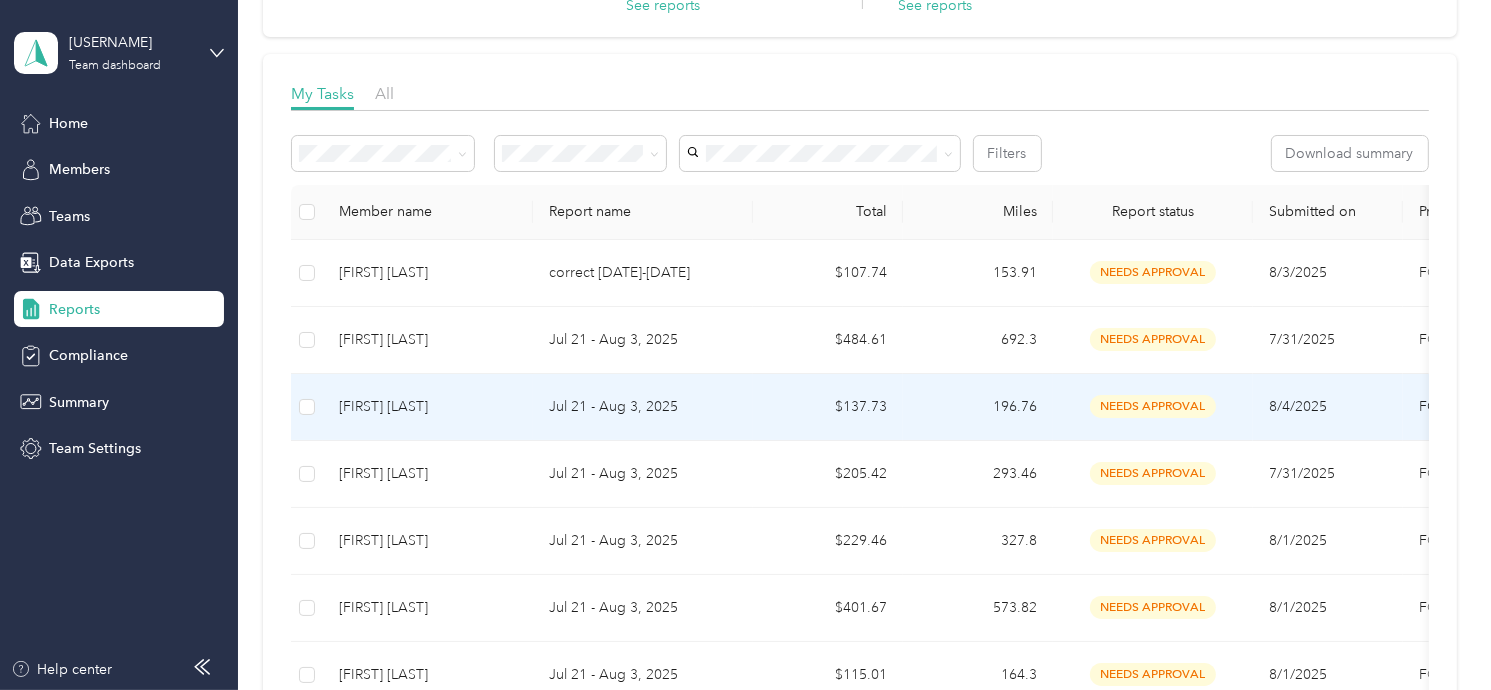 scroll, scrollTop: 246, scrollLeft: 0, axis: vertical 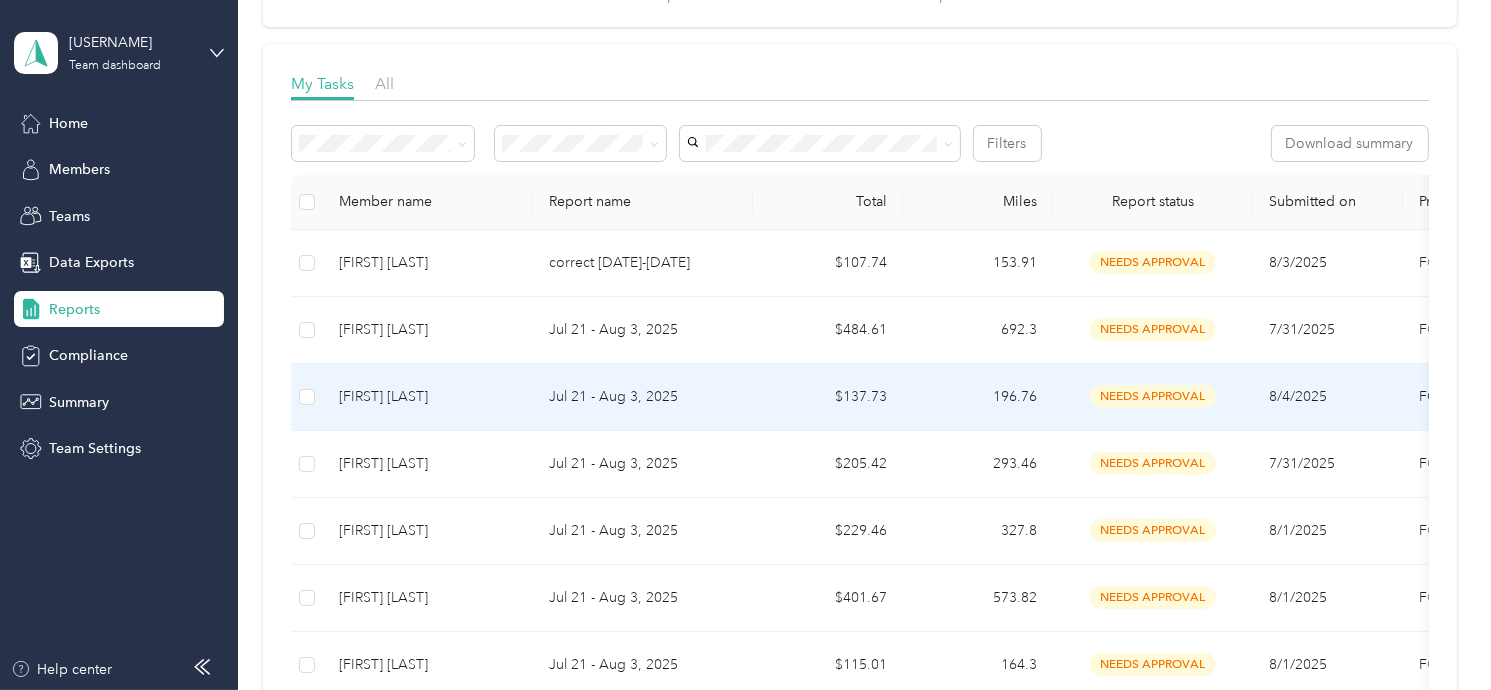 click on "[FIRST] [LAST]" at bounding box center [428, 397] 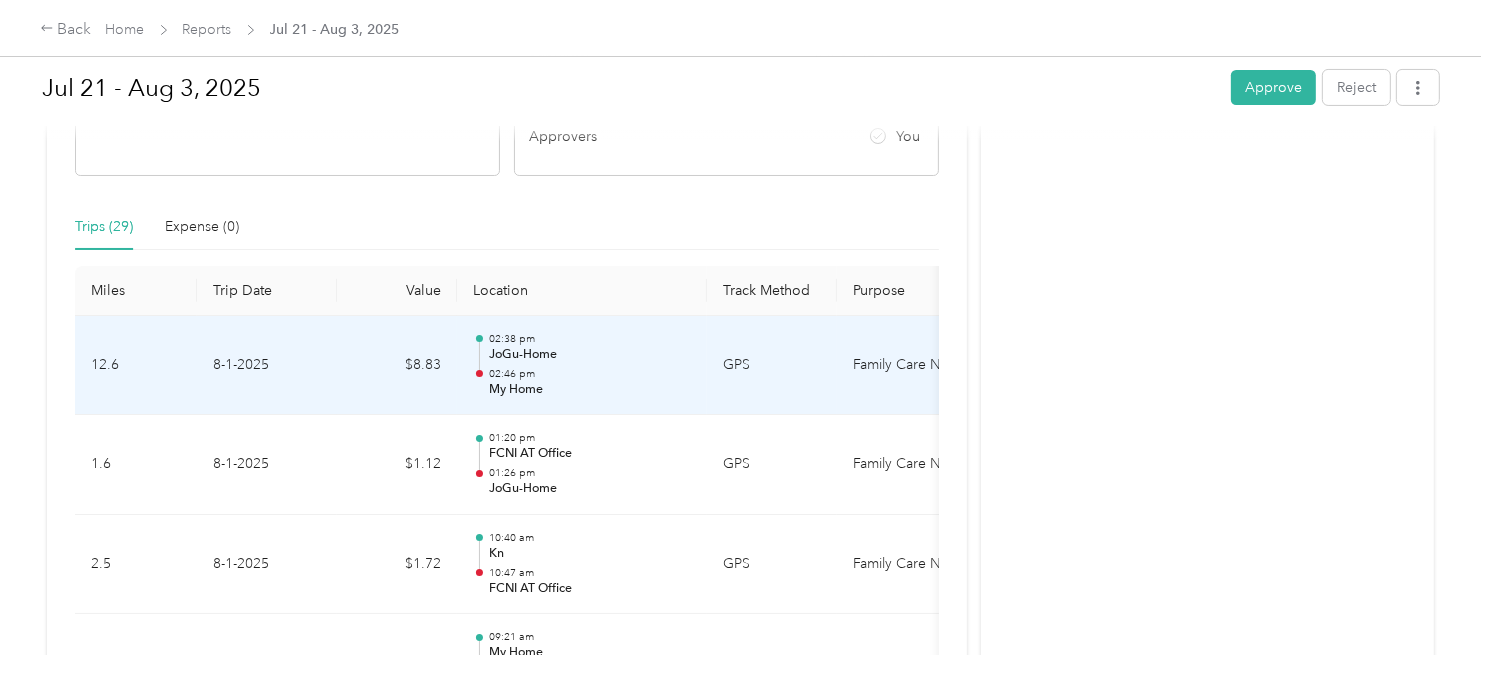 scroll, scrollTop: 388, scrollLeft: 0, axis: vertical 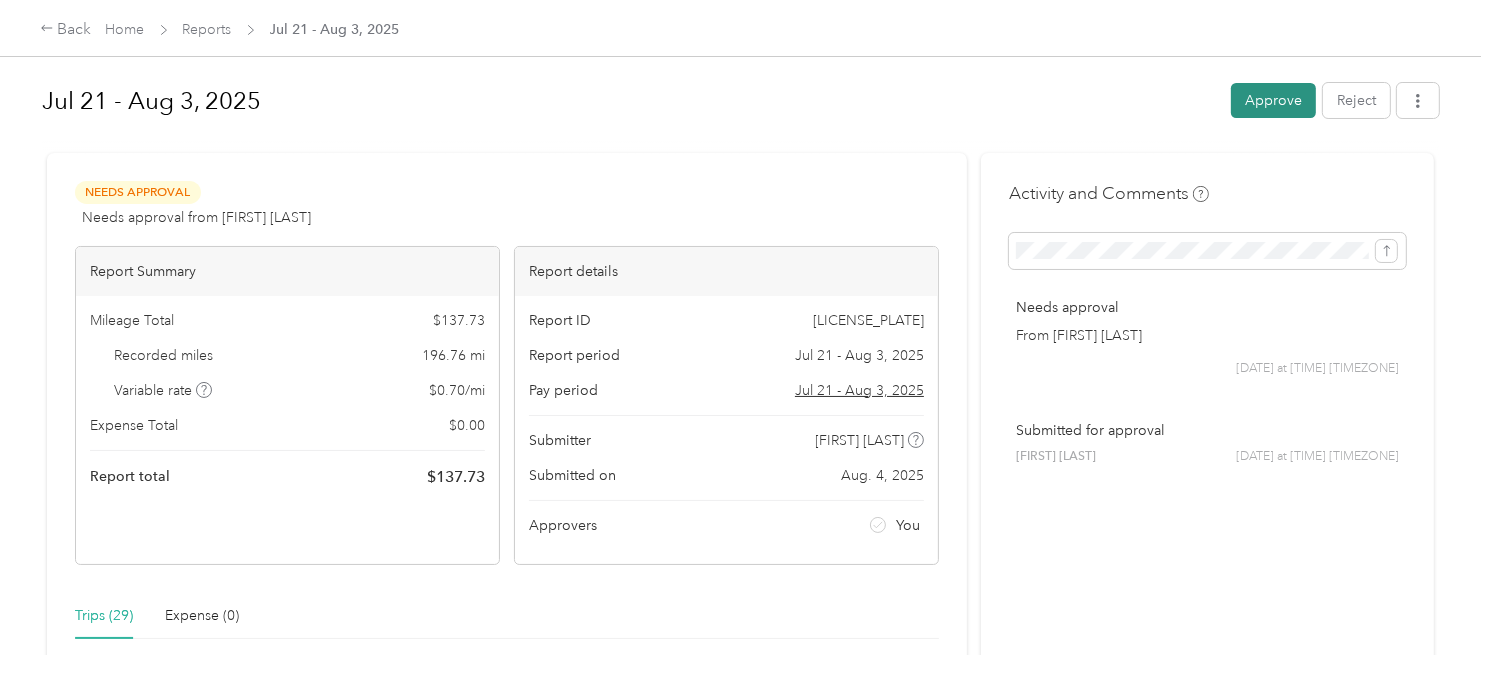 click on "Approve" at bounding box center (1273, 100) 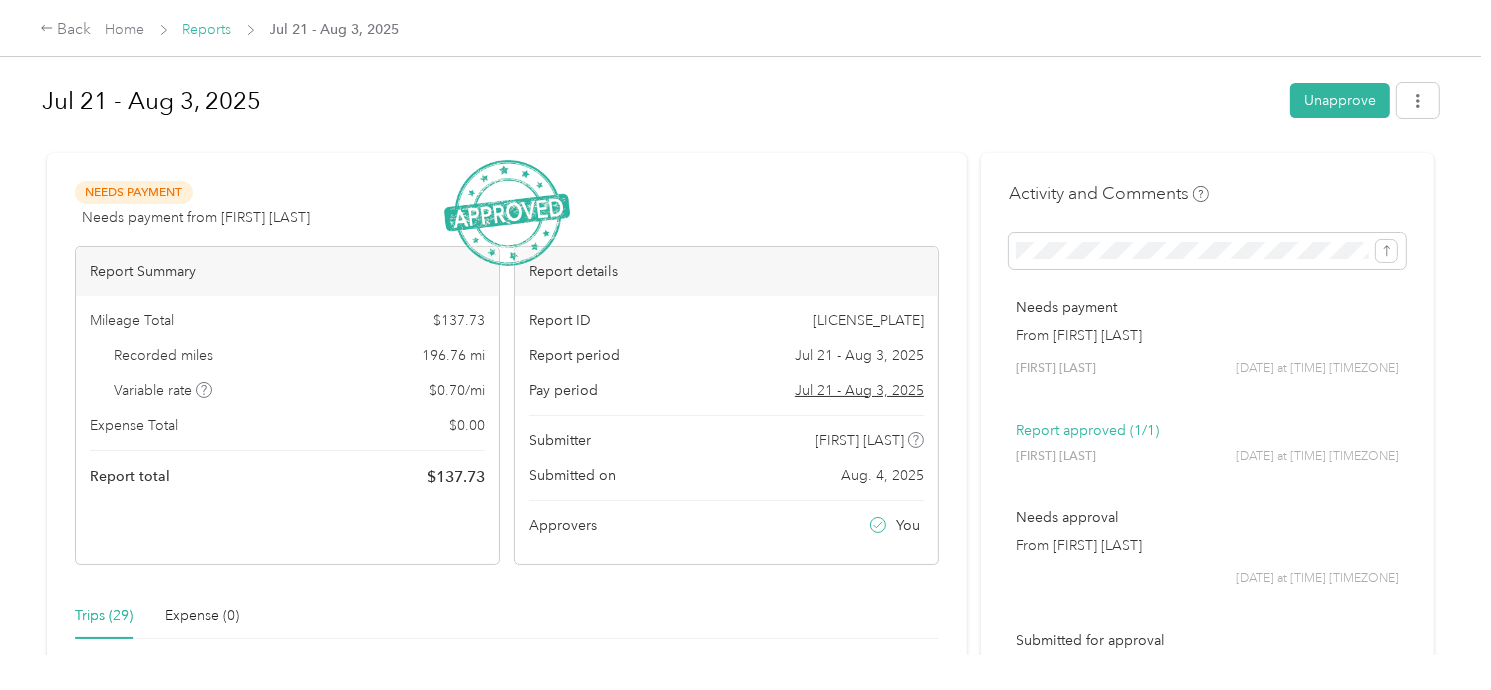 click on "Reports" at bounding box center (207, 29) 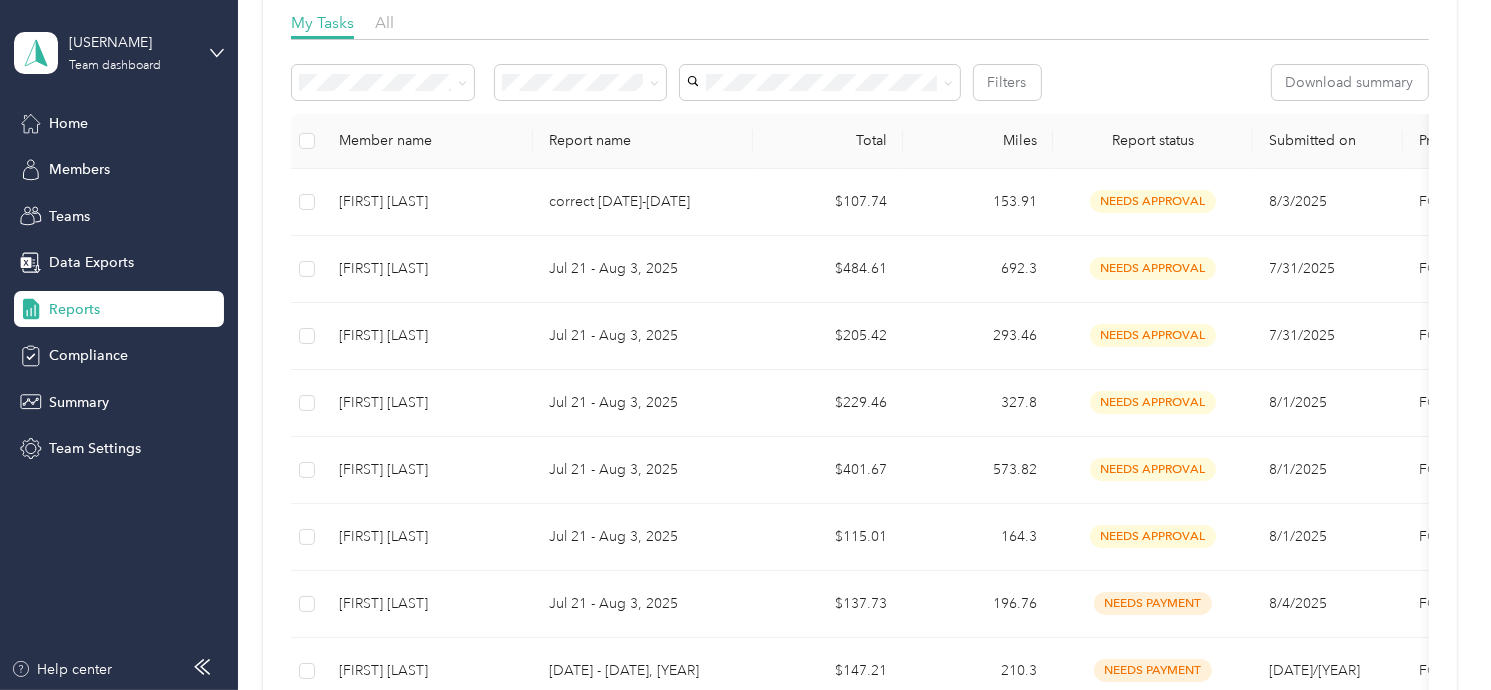 scroll, scrollTop: 308, scrollLeft: 0, axis: vertical 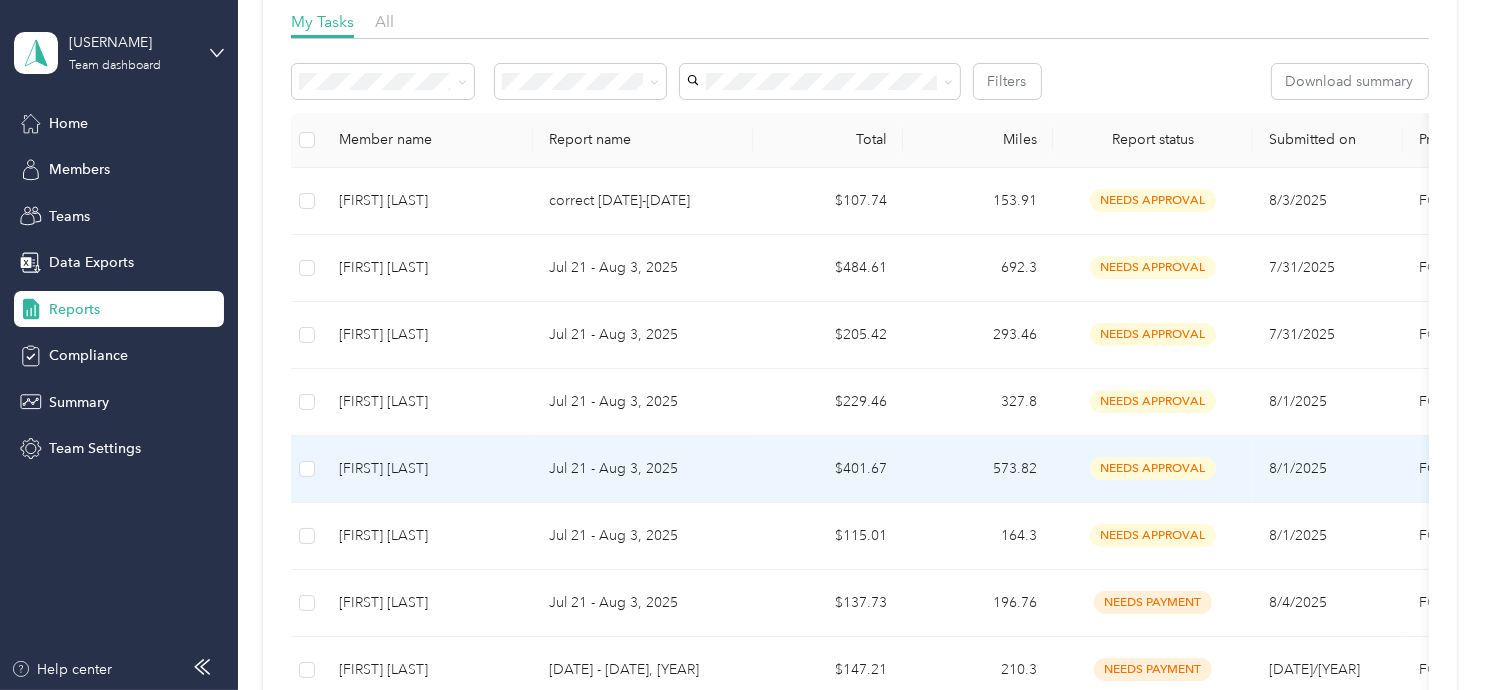 click on "[FIRST] [LAST]" at bounding box center [428, 469] 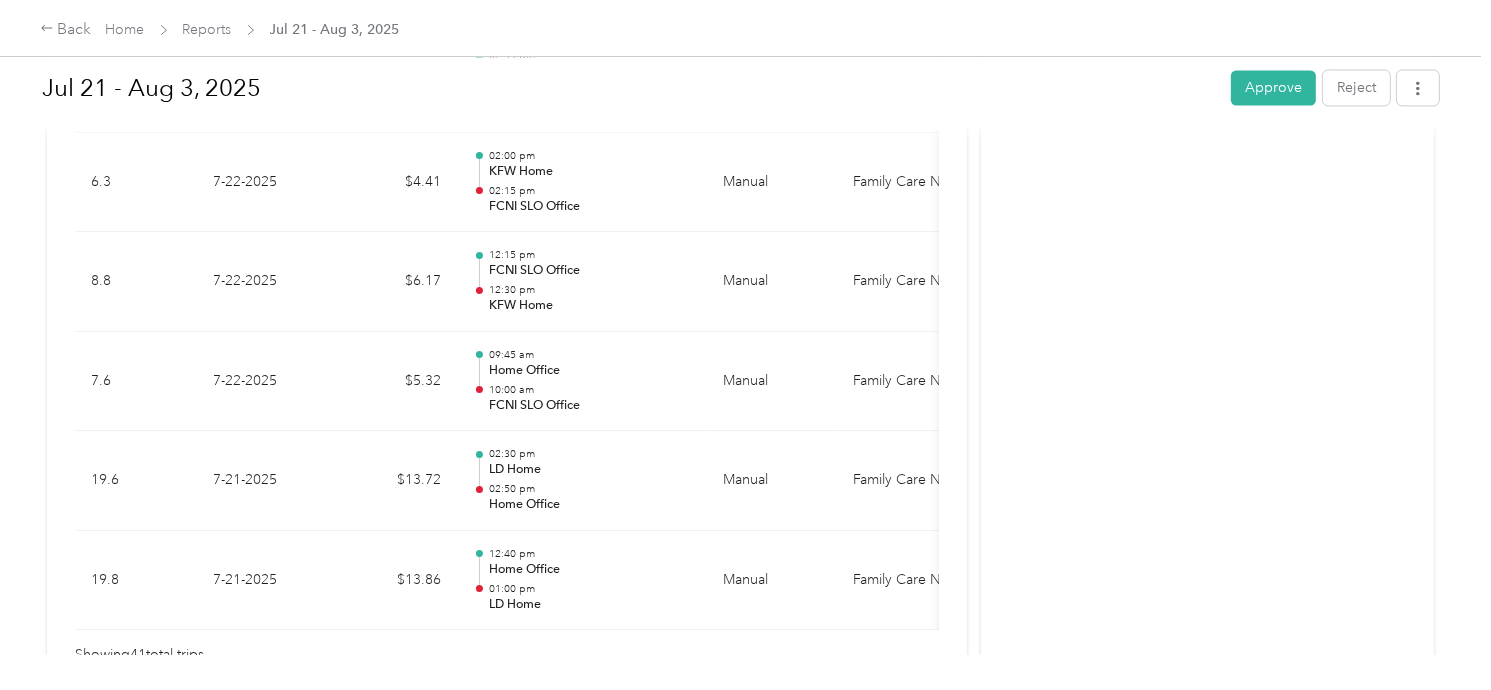 scroll, scrollTop: 4284, scrollLeft: 0, axis: vertical 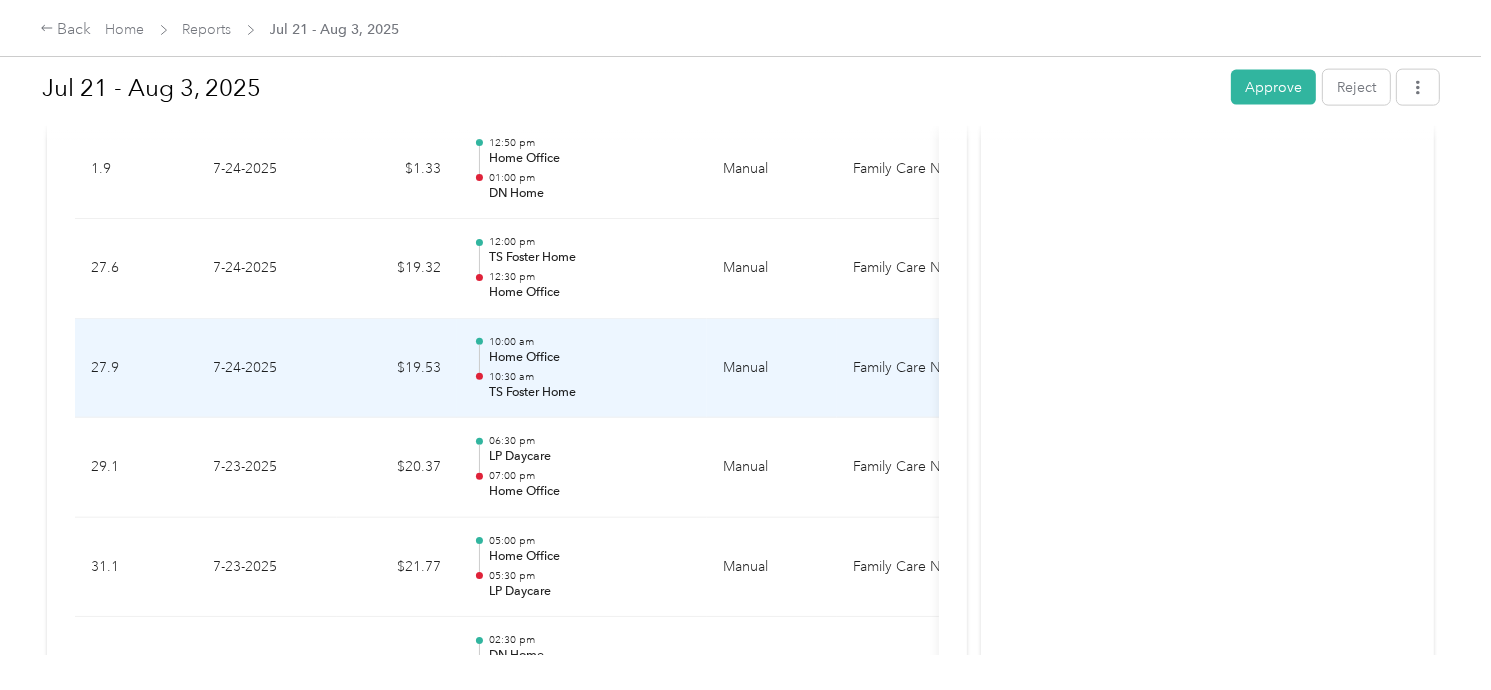 drag, startPoint x: 566, startPoint y: 320, endPoint x: 1123, endPoint y: 431, distance: 567.95245 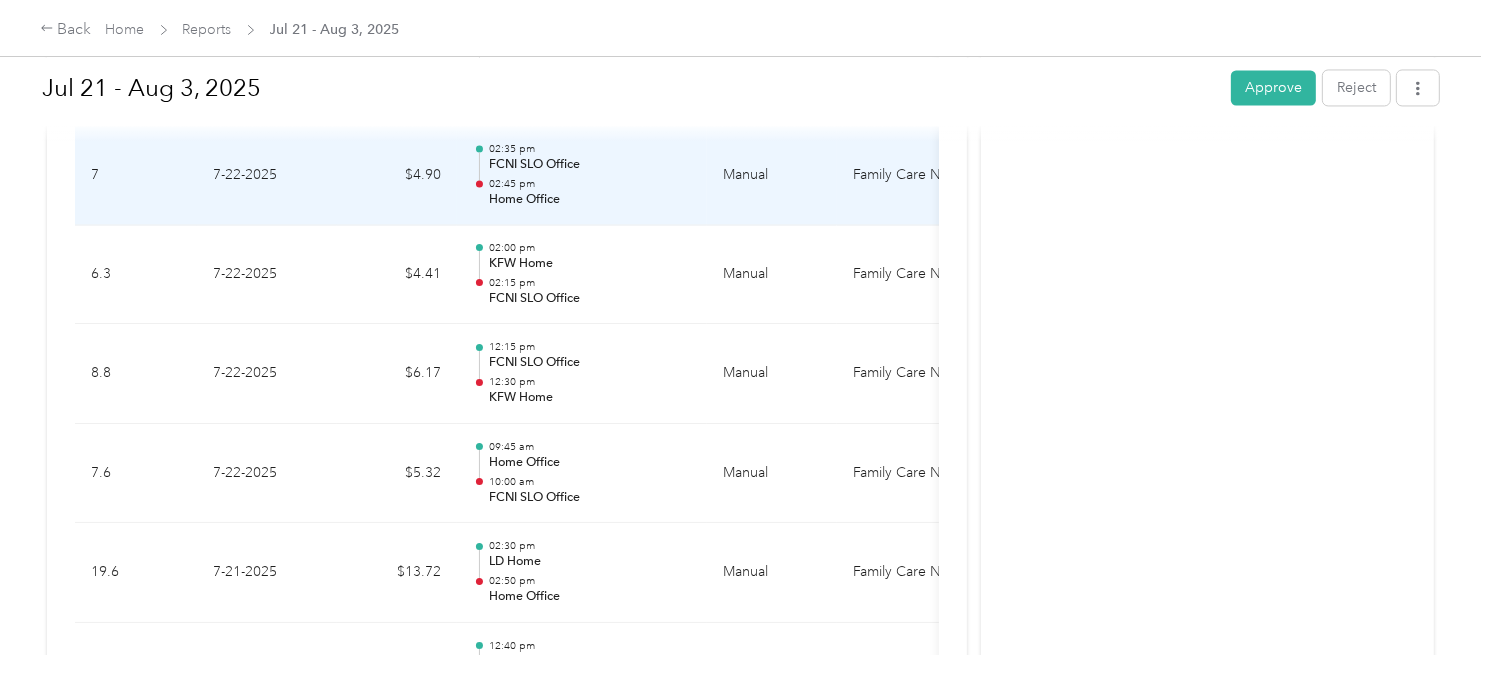 scroll, scrollTop: 4284, scrollLeft: 0, axis: vertical 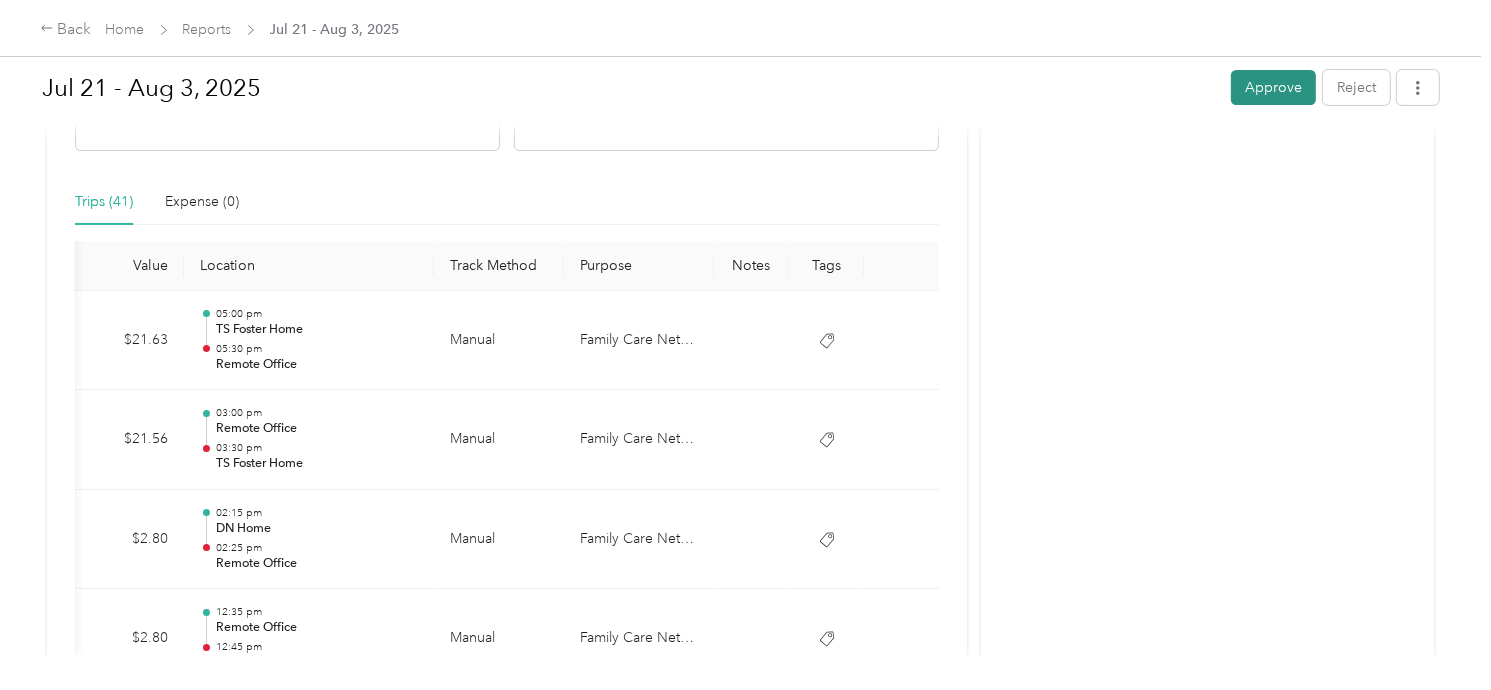 click on "Approve" at bounding box center [1273, 87] 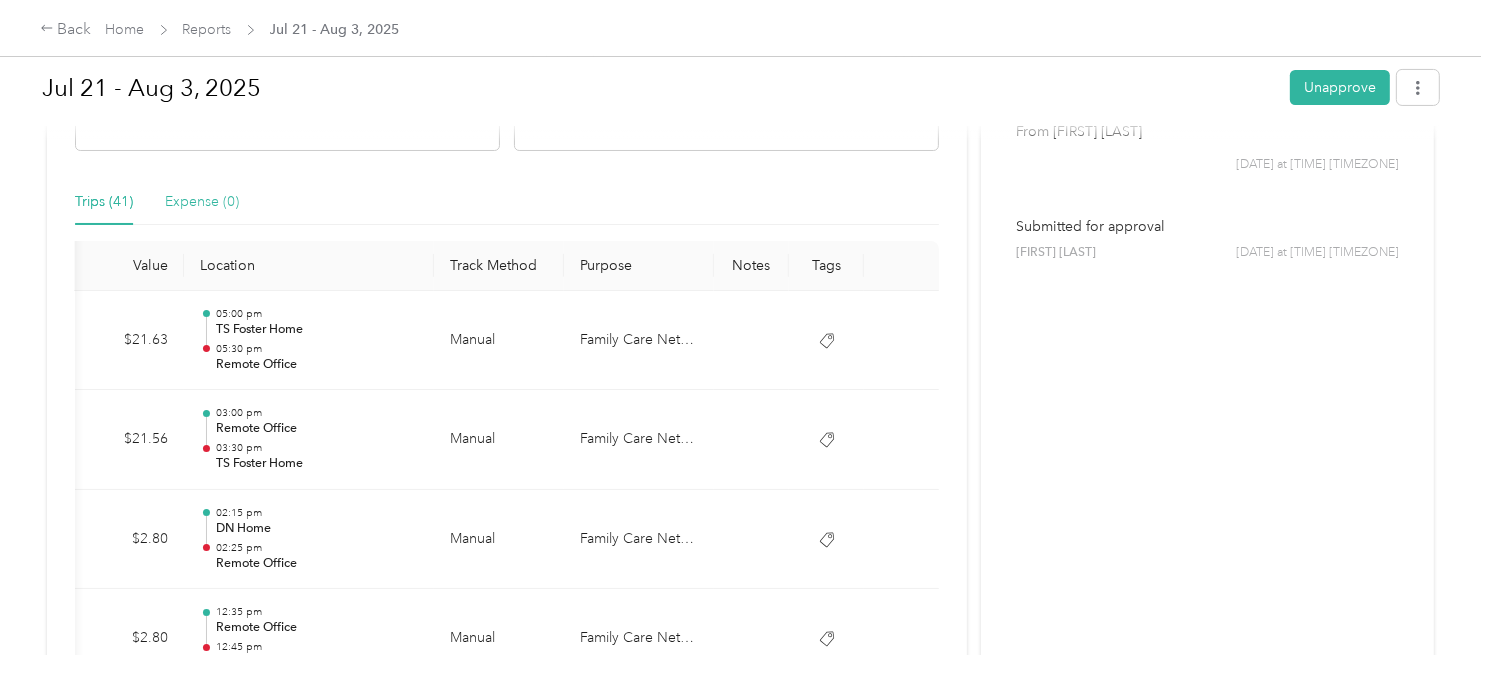scroll, scrollTop: 0, scrollLeft: 0, axis: both 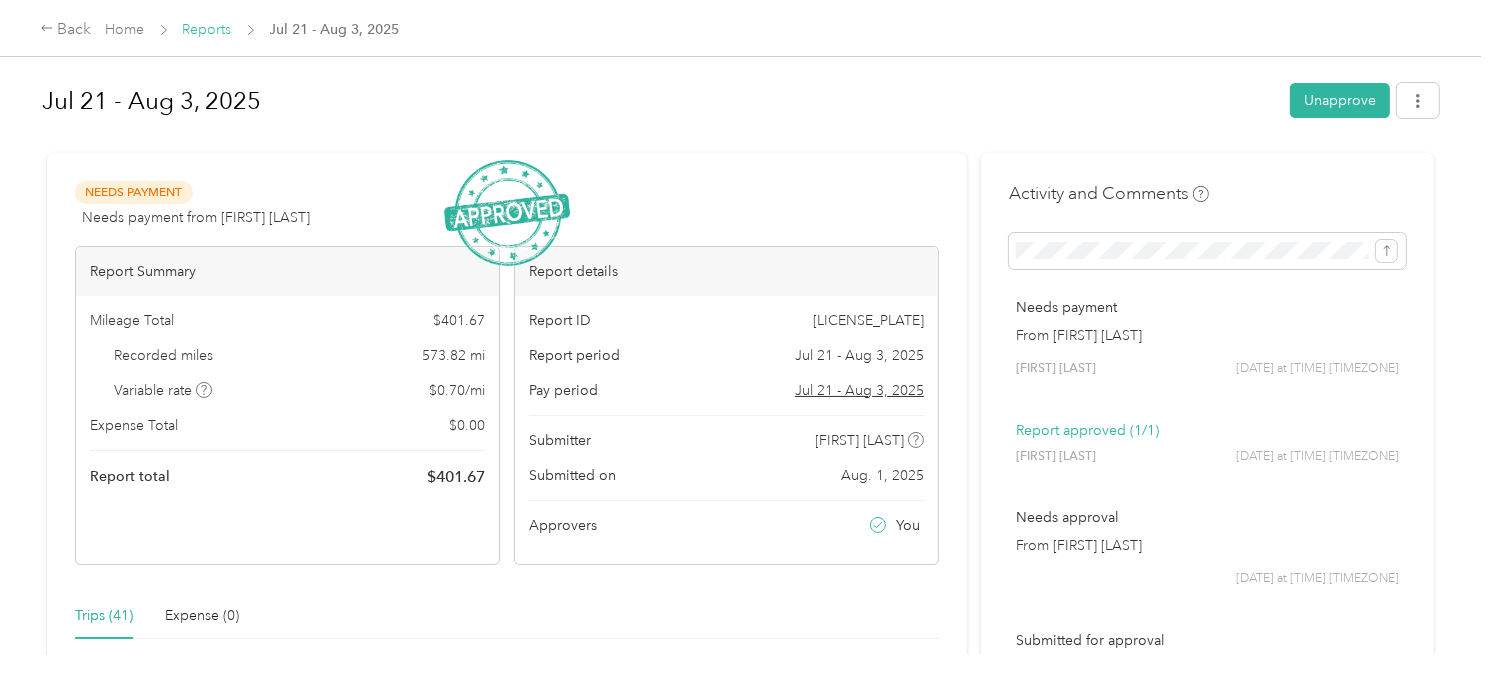 click on "Reports" at bounding box center (207, 29) 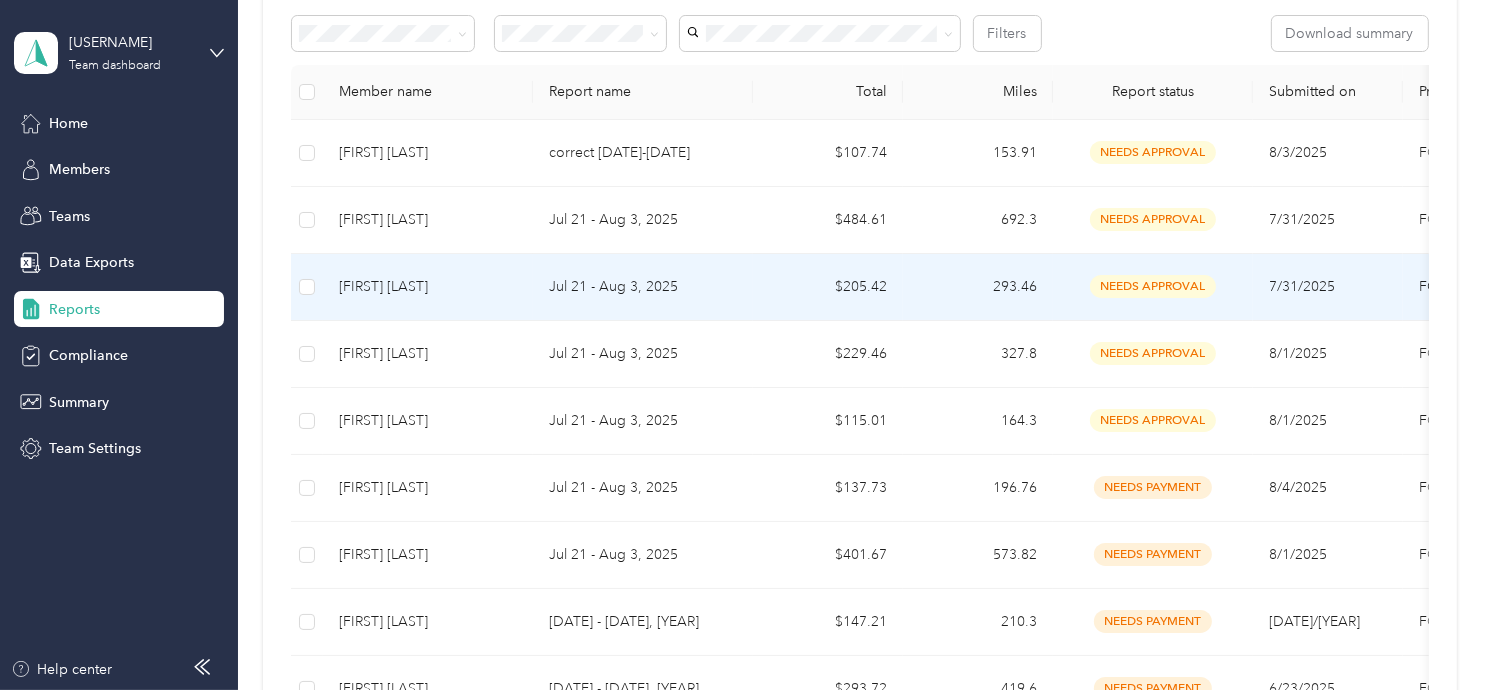 scroll, scrollTop: 358, scrollLeft: 0, axis: vertical 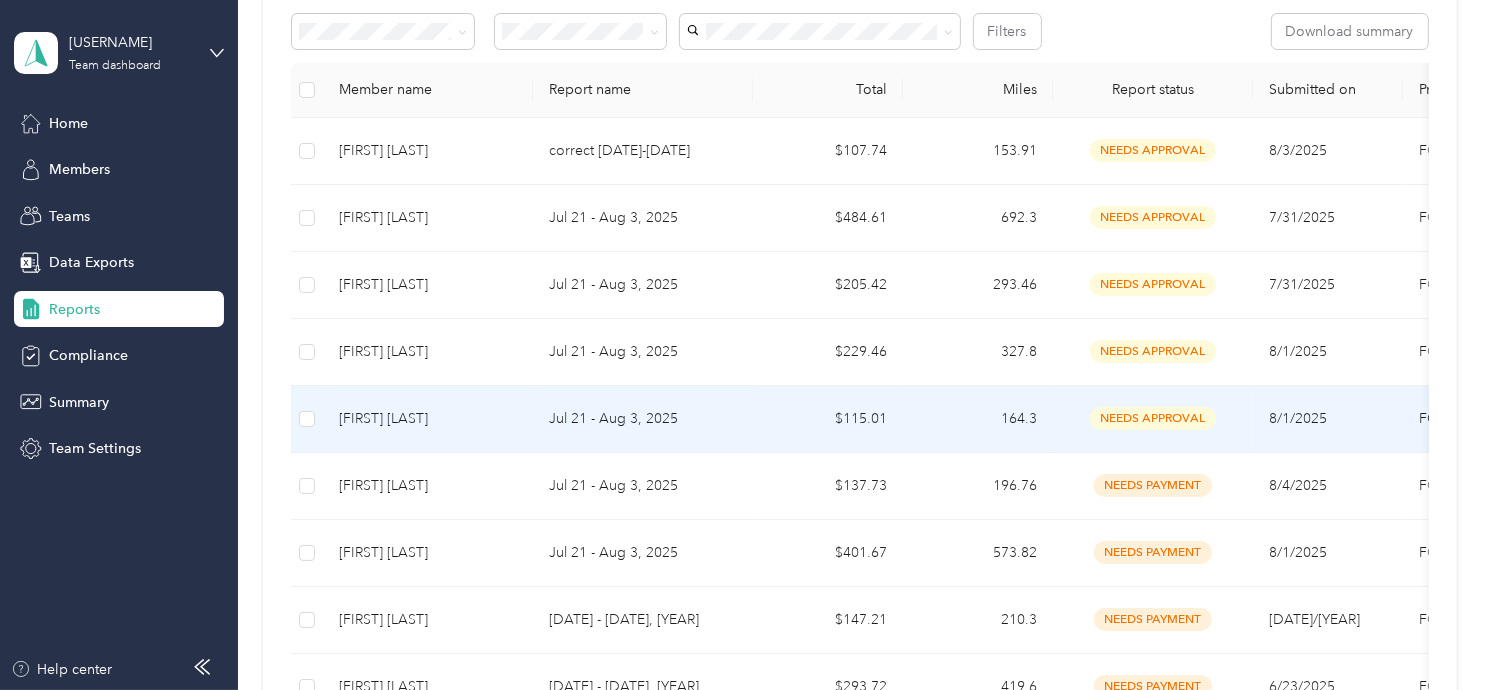 click on "[FIRST] [LAST]" at bounding box center [428, 419] 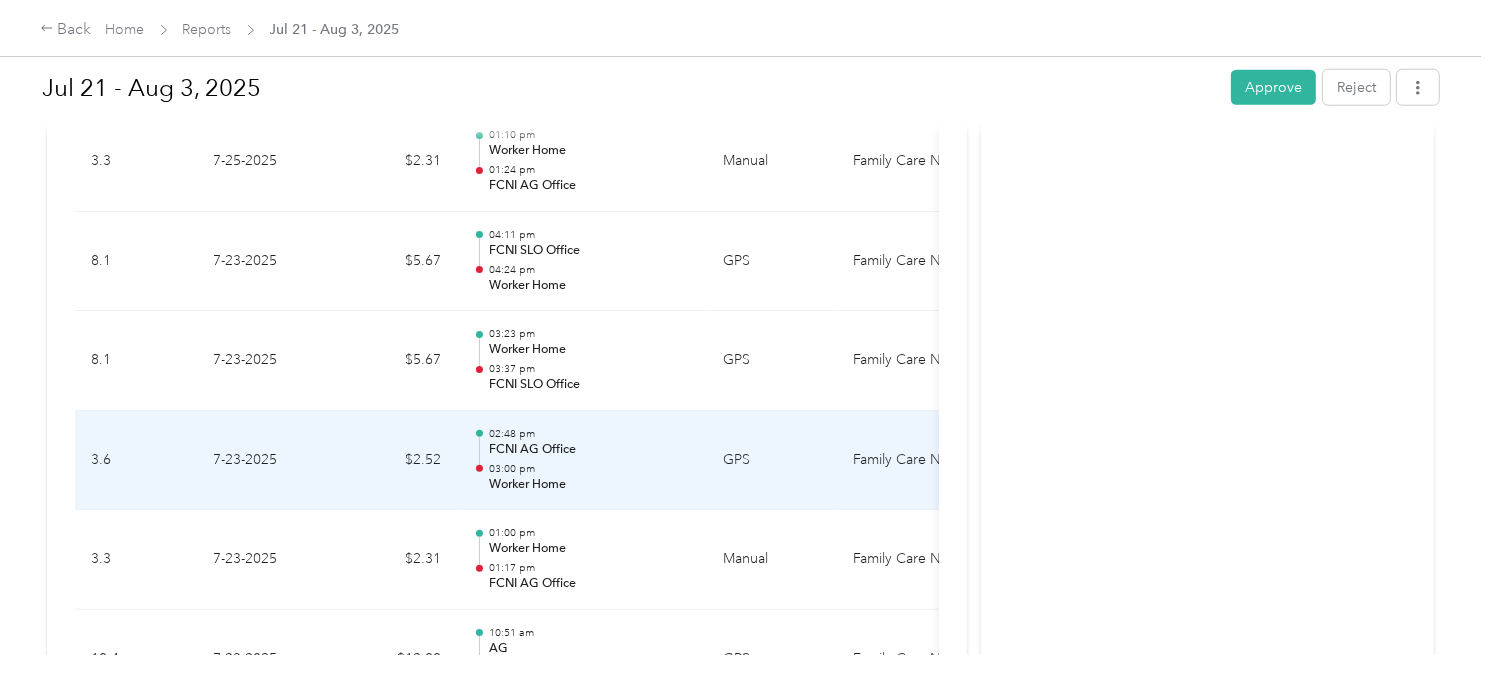 scroll, scrollTop: 2086, scrollLeft: 0, axis: vertical 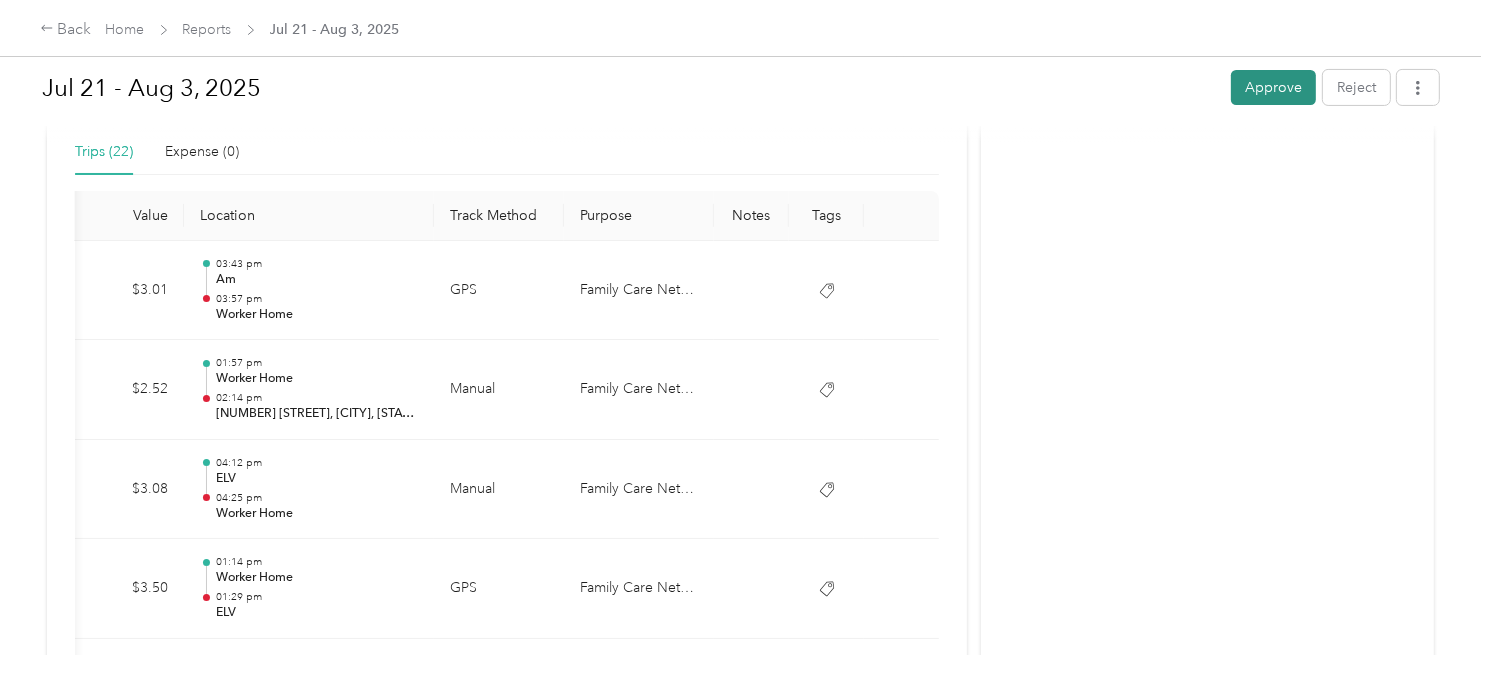 click on "Approve" at bounding box center (1273, 87) 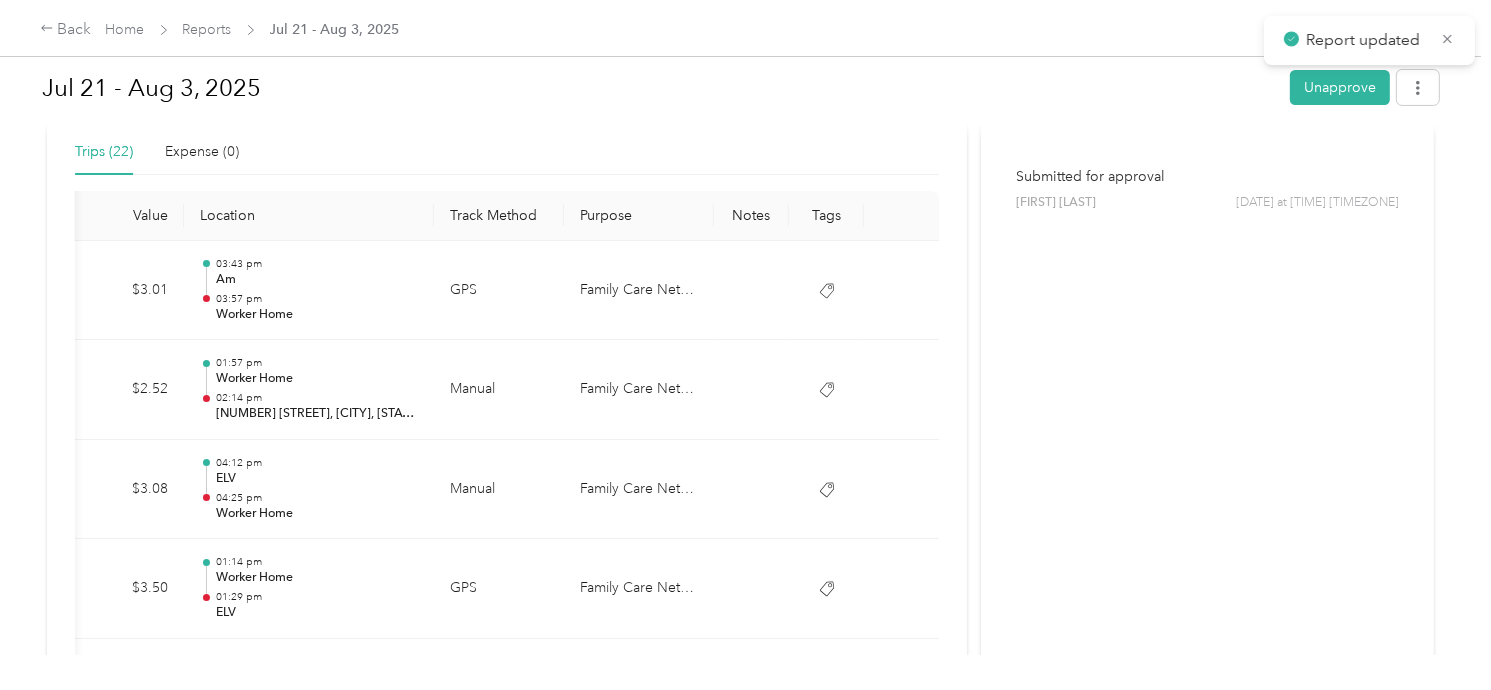 scroll, scrollTop: 0, scrollLeft: 0, axis: both 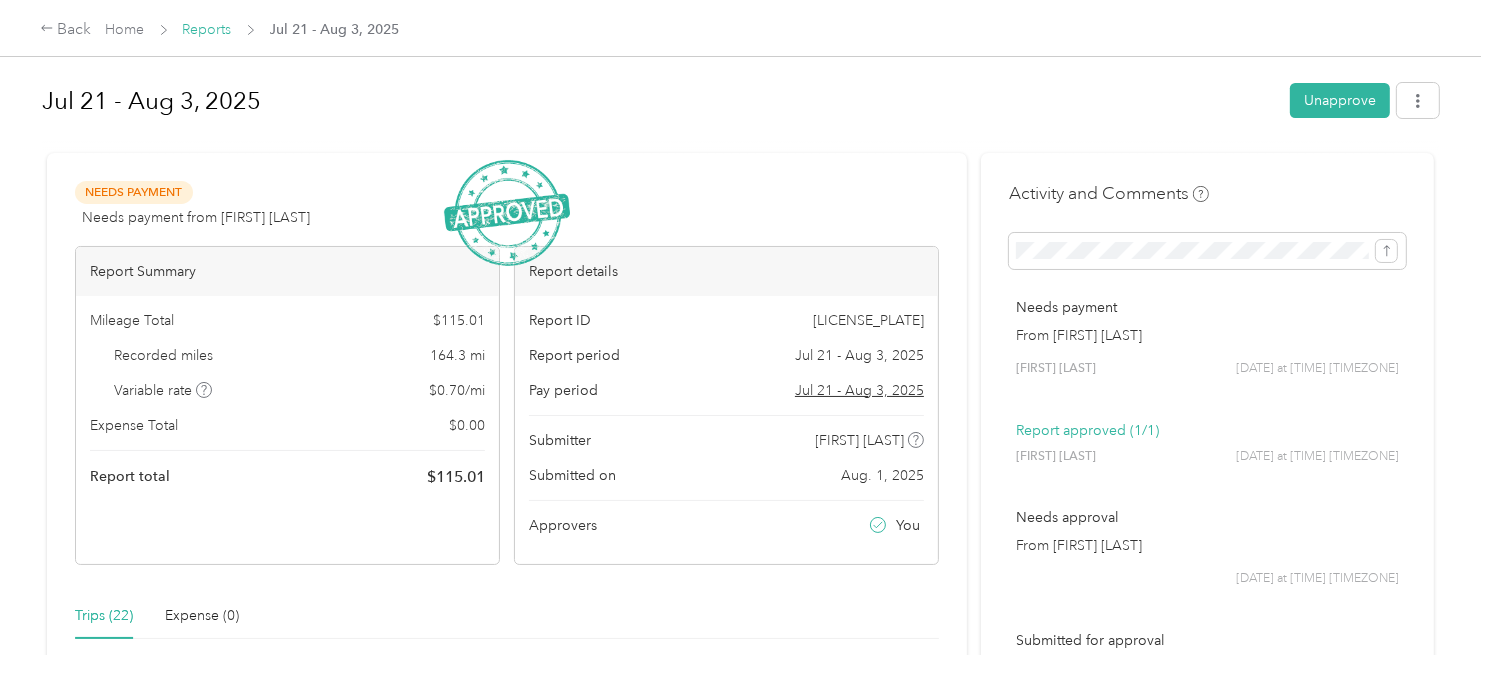 click on "Reports" at bounding box center (207, 29) 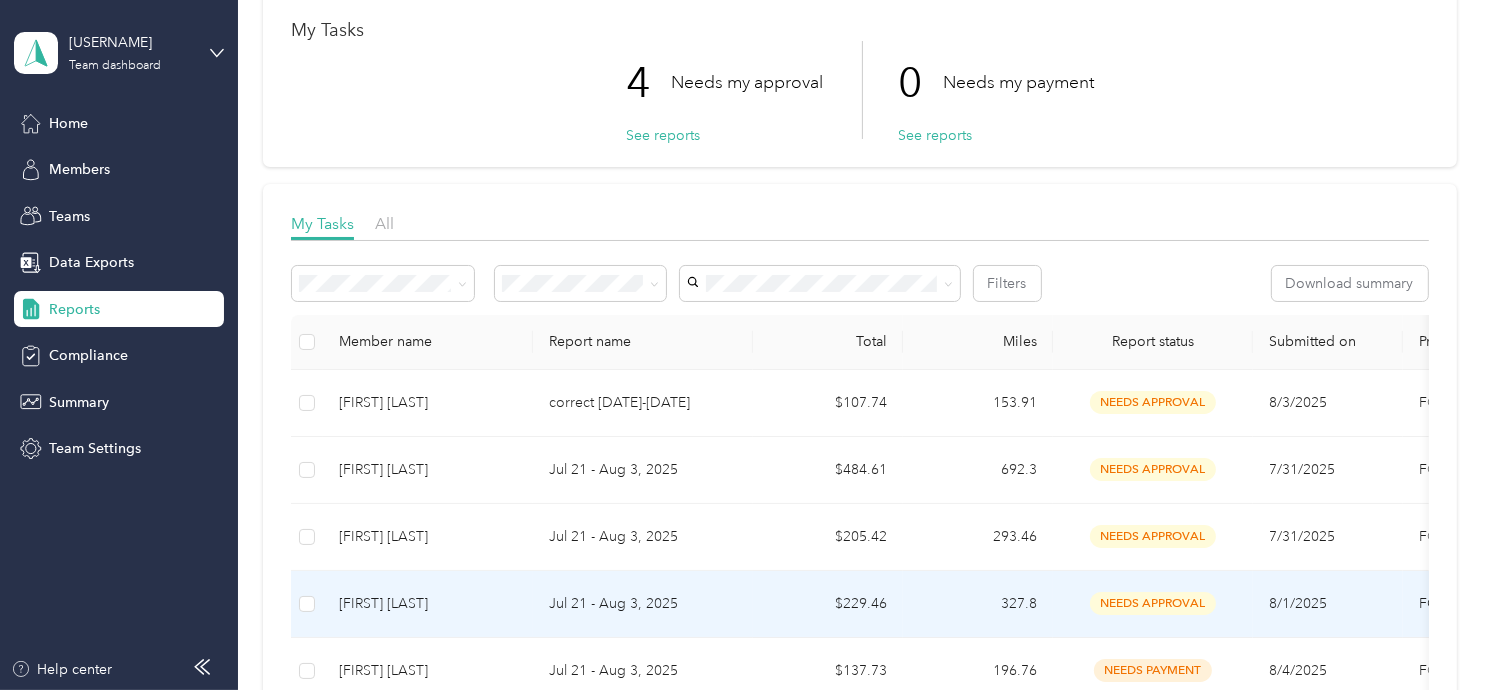 scroll, scrollTop: 102, scrollLeft: 0, axis: vertical 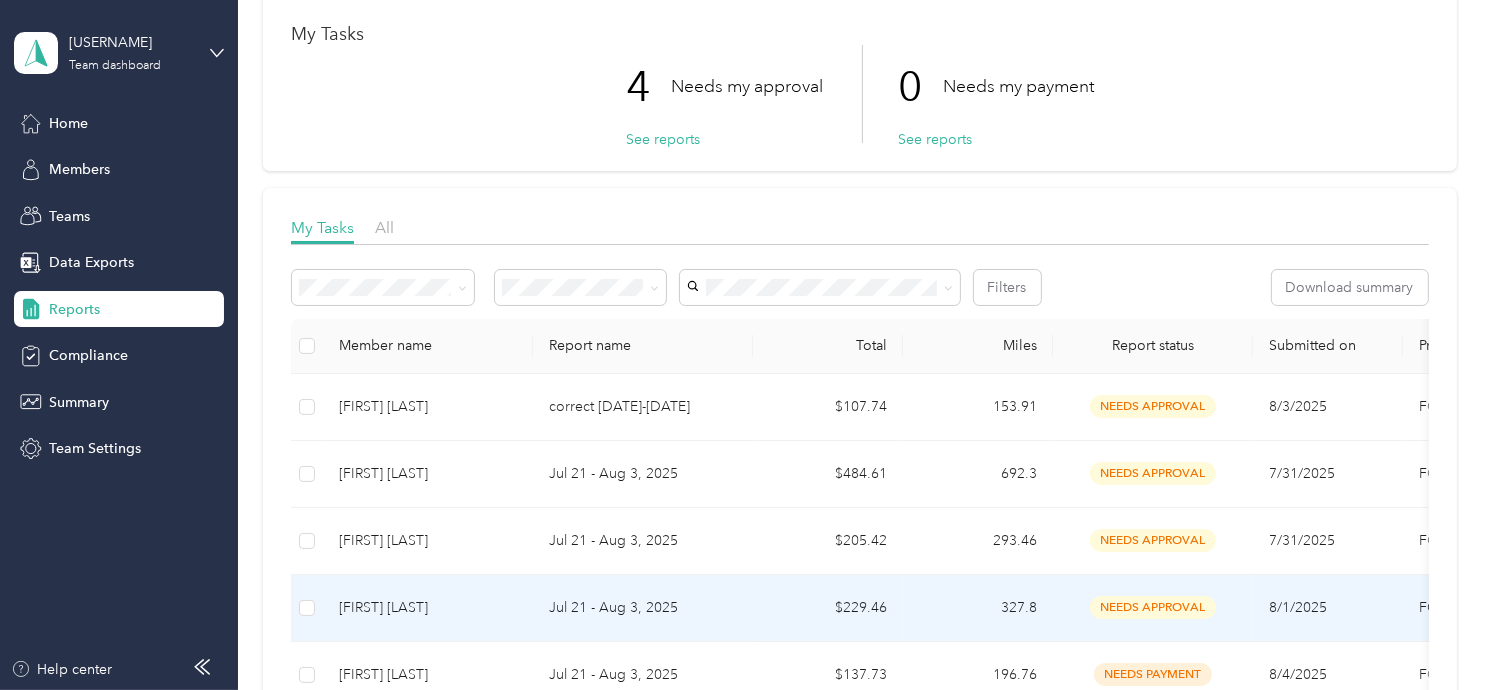 click on "[FIRST] [LAST]" at bounding box center [428, 608] 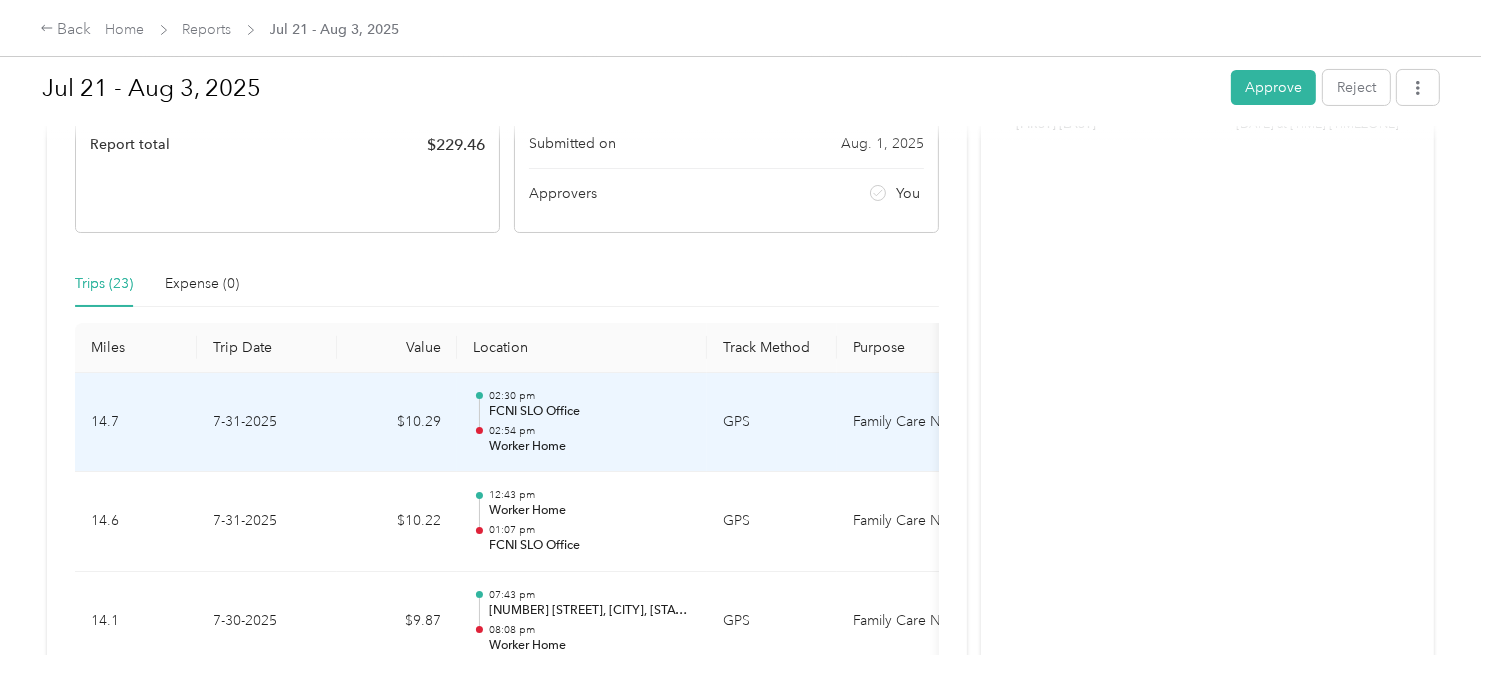 scroll, scrollTop: 333, scrollLeft: 0, axis: vertical 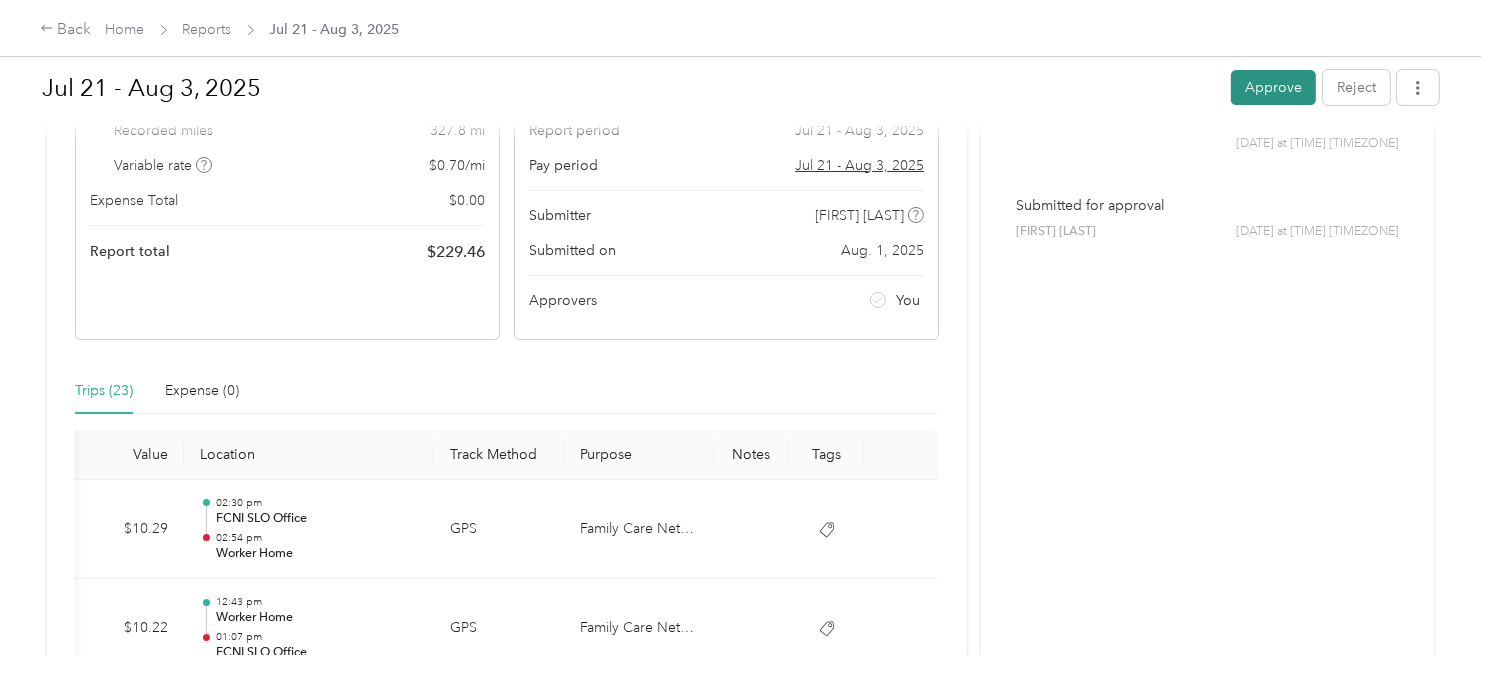 click on "Approve" at bounding box center (1273, 87) 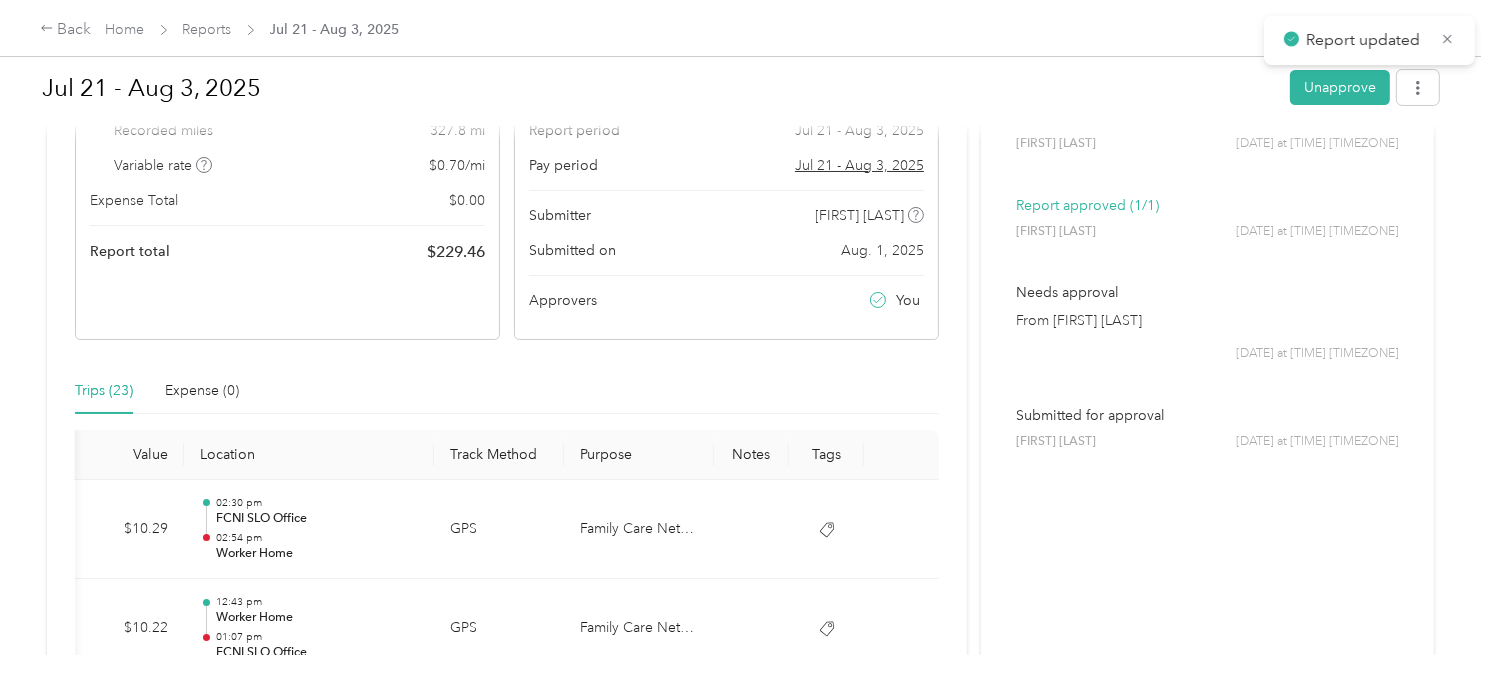 scroll, scrollTop: 0, scrollLeft: 0, axis: both 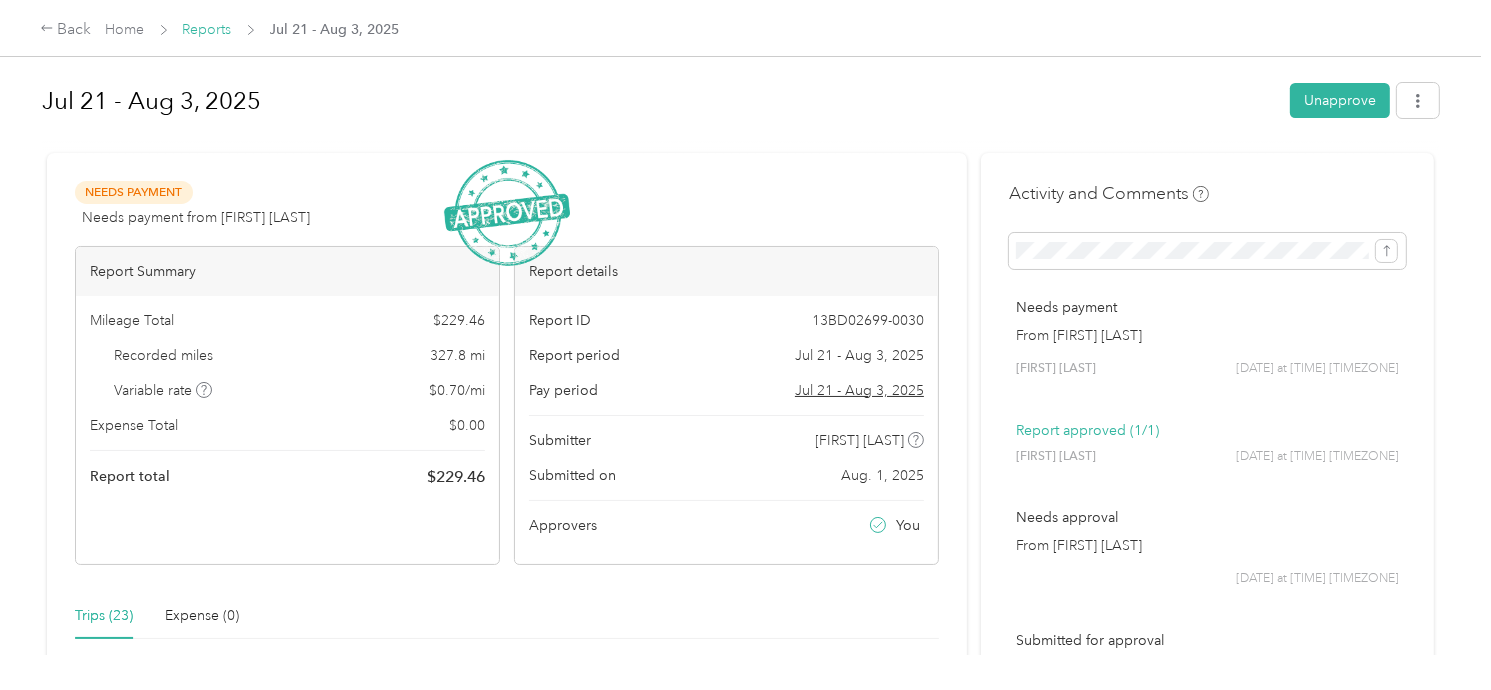 click on "Reports" at bounding box center [207, 29] 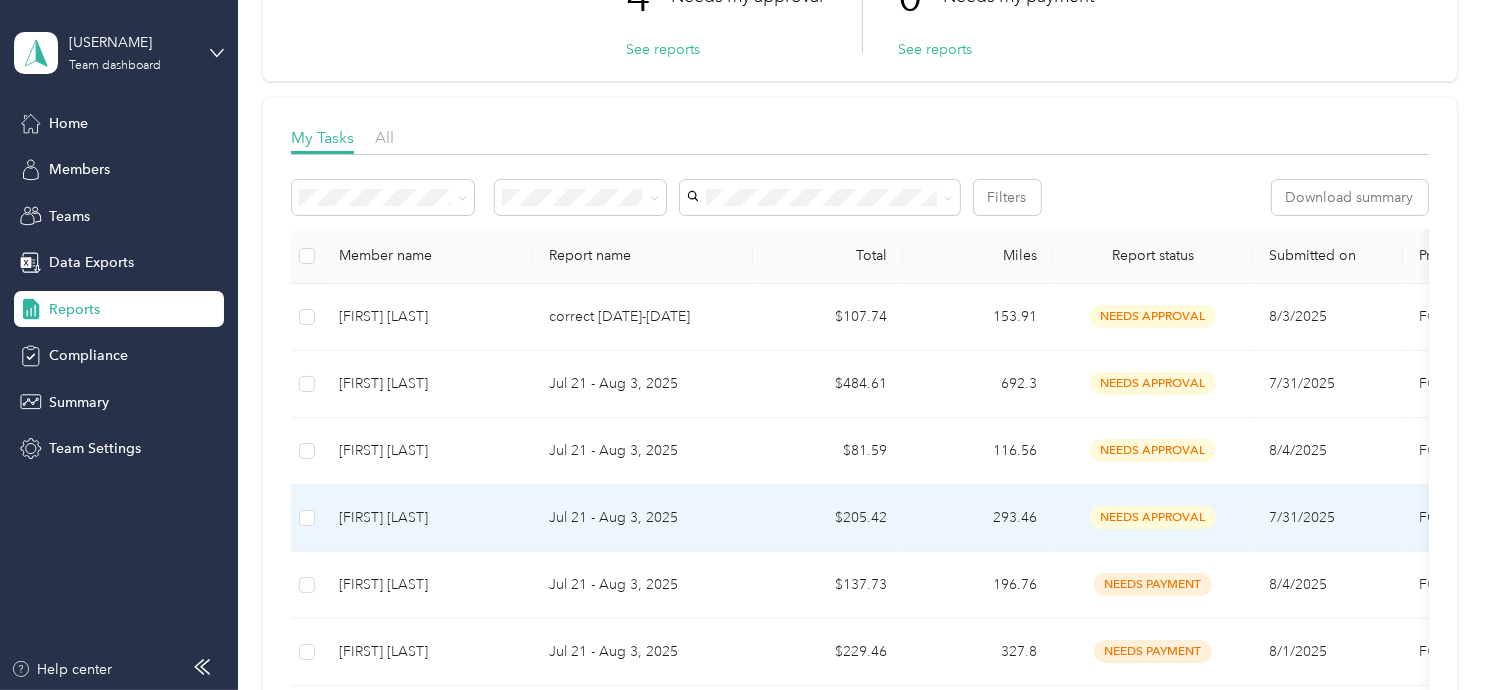 scroll, scrollTop: 164, scrollLeft: 0, axis: vertical 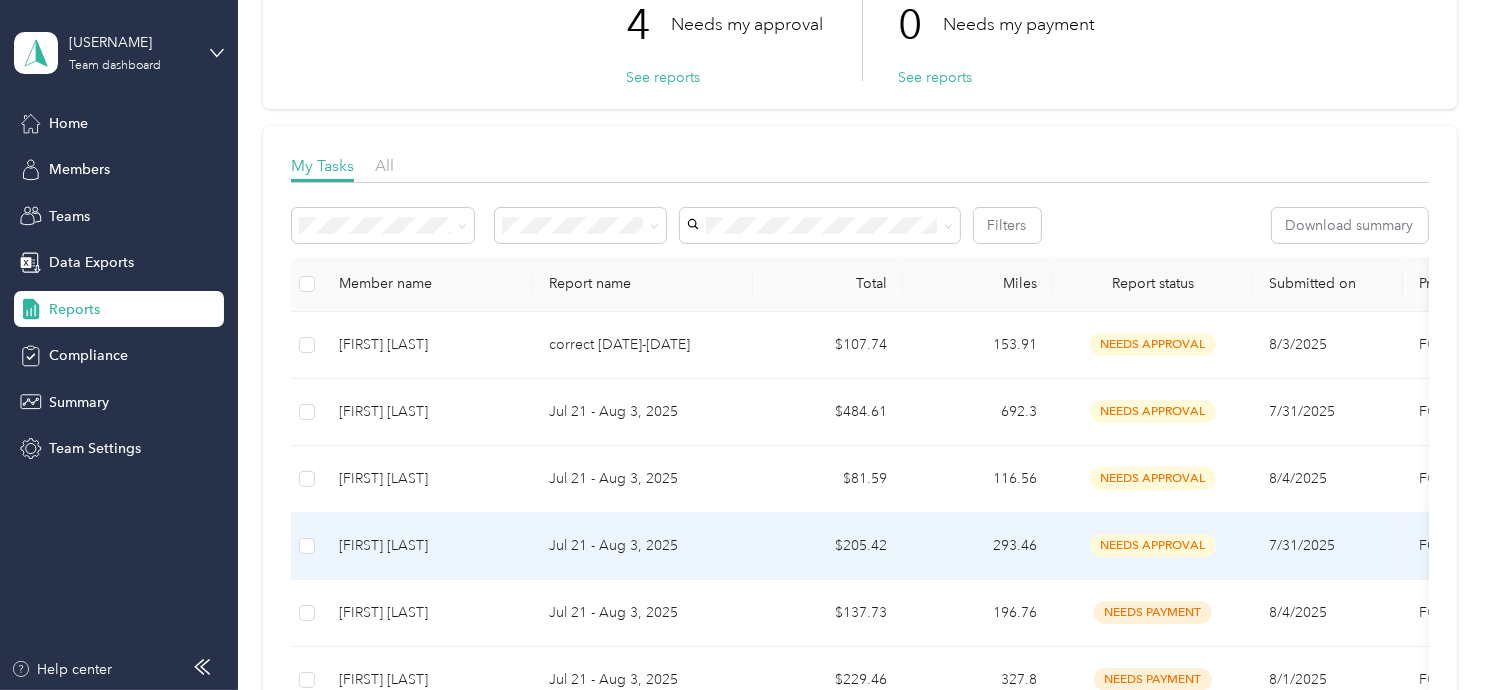 click on "[FIRST] [LAST]" at bounding box center (428, 546) 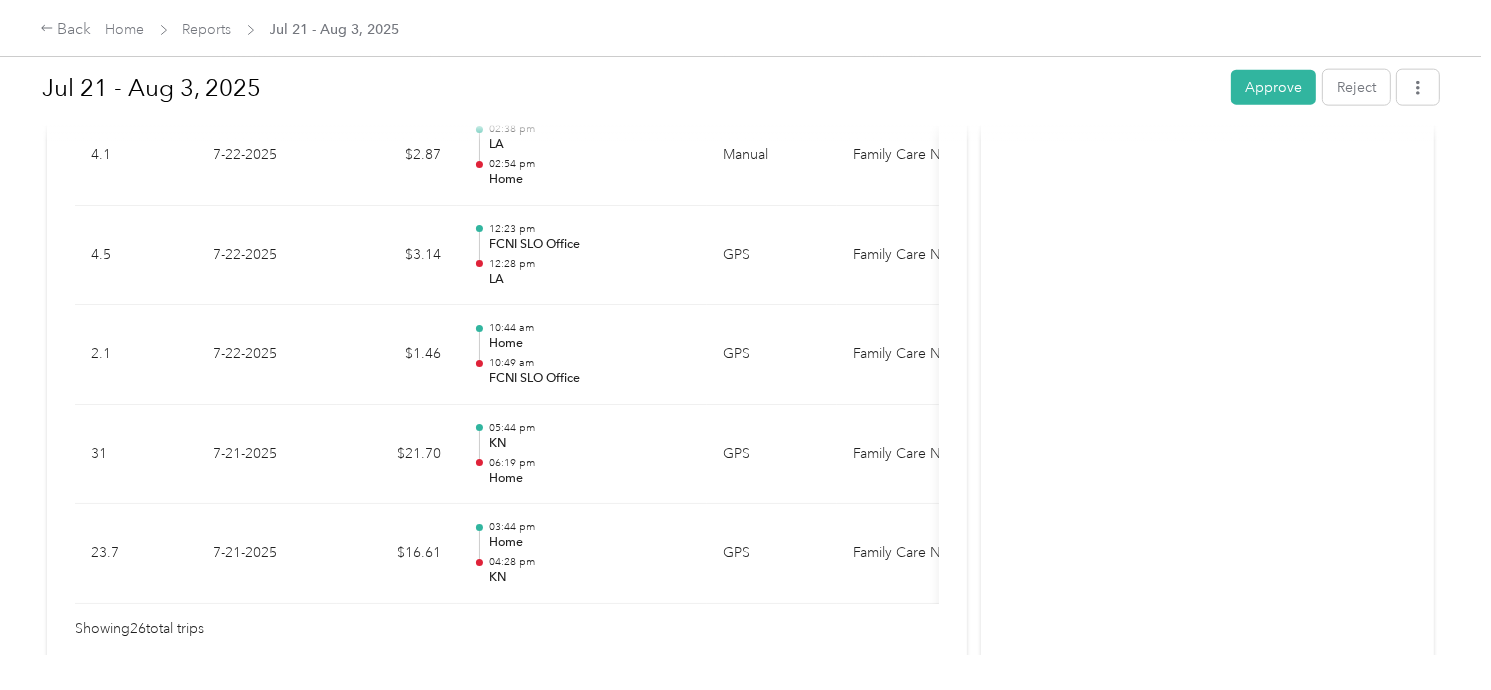 scroll, scrollTop: 2794, scrollLeft: 0, axis: vertical 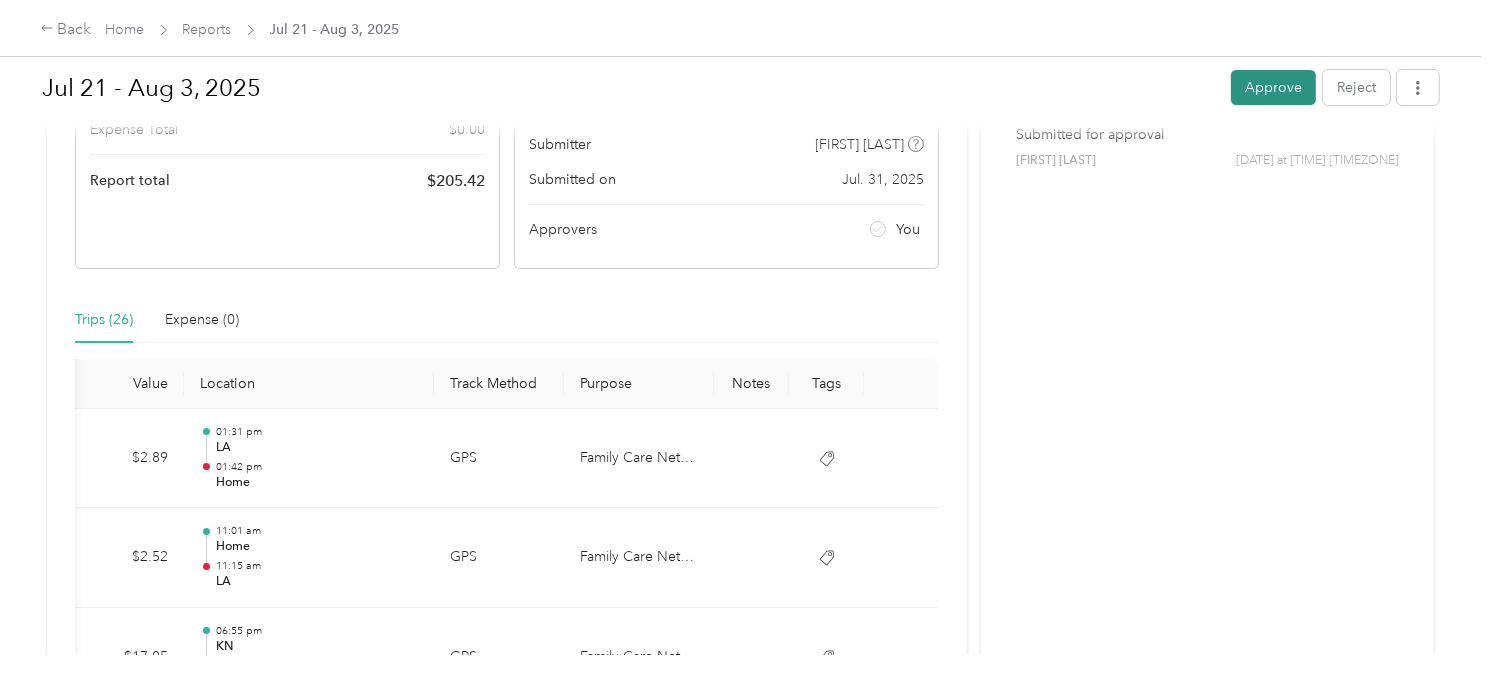 click on "Approve" at bounding box center [1273, 87] 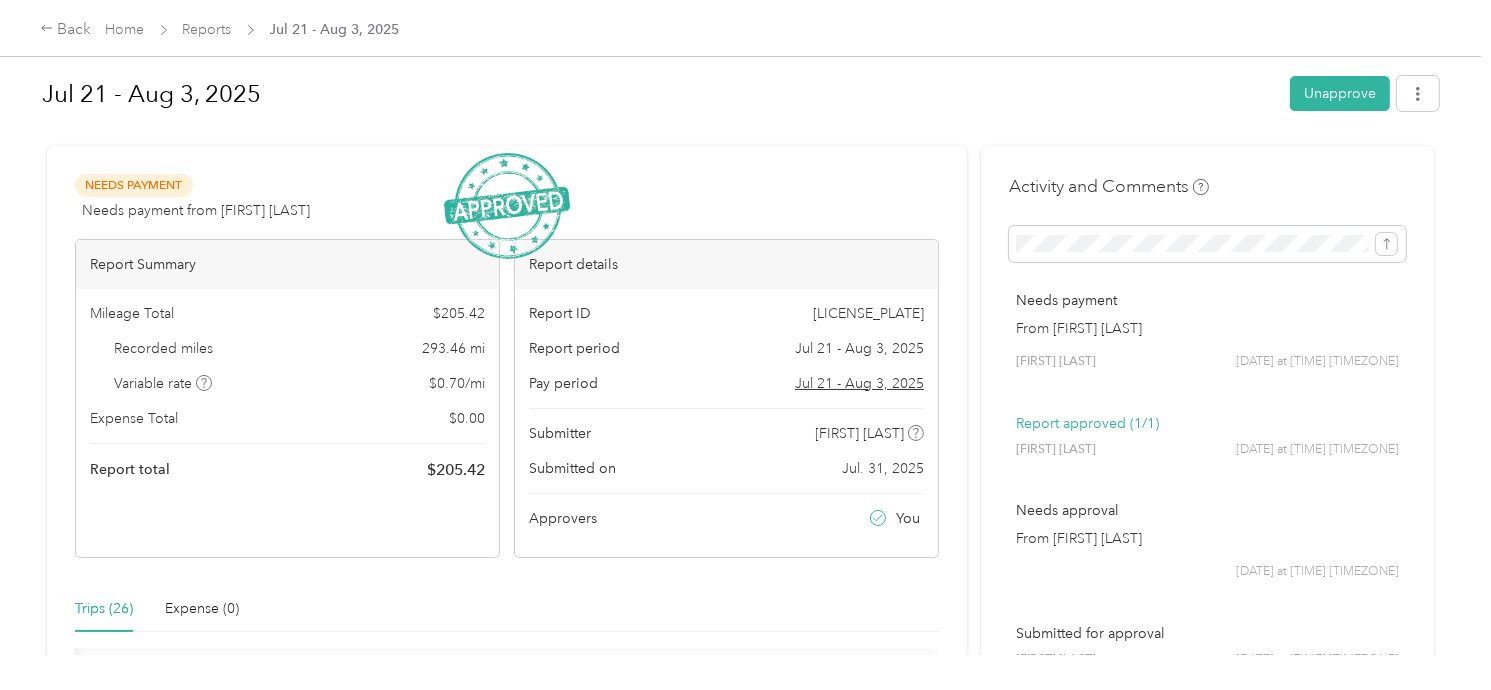 scroll, scrollTop: 0, scrollLeft: 0, axis: both 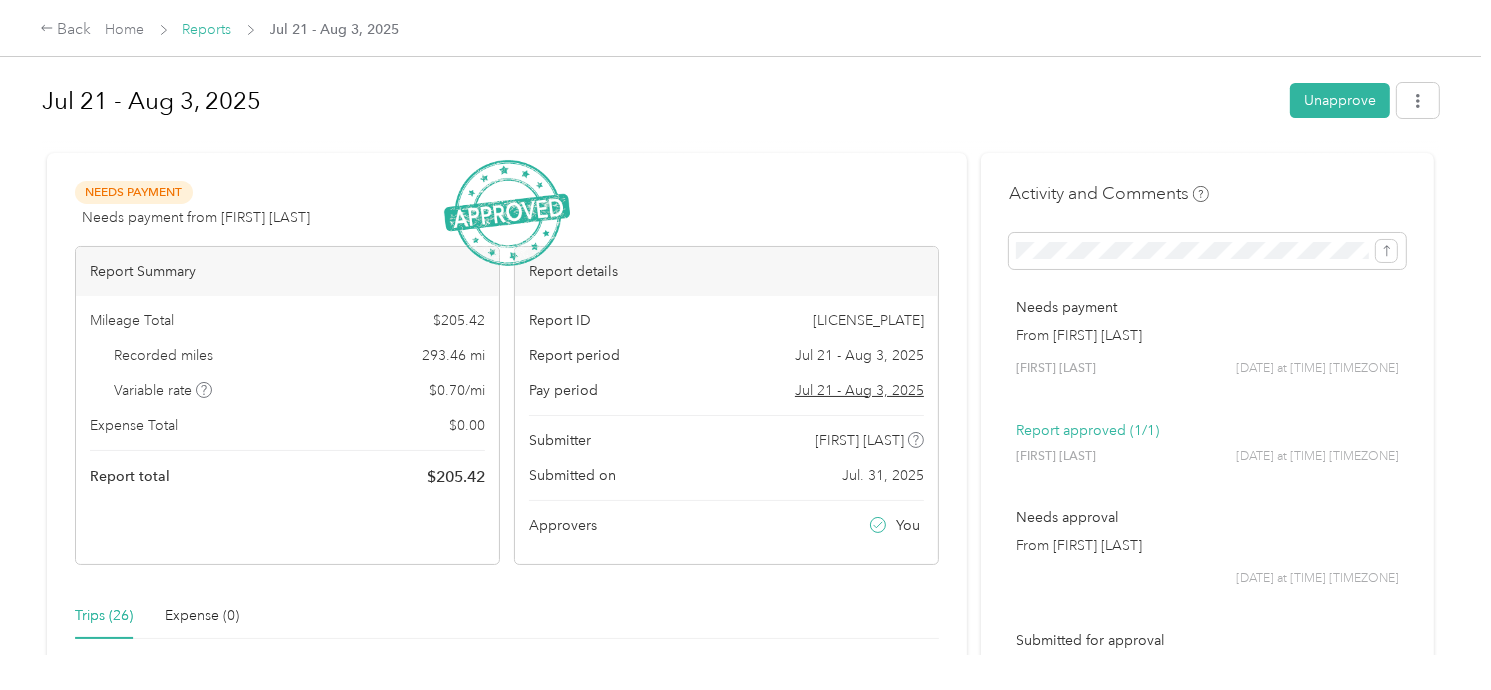 click on "Reports" at bounding box center [207, 29] 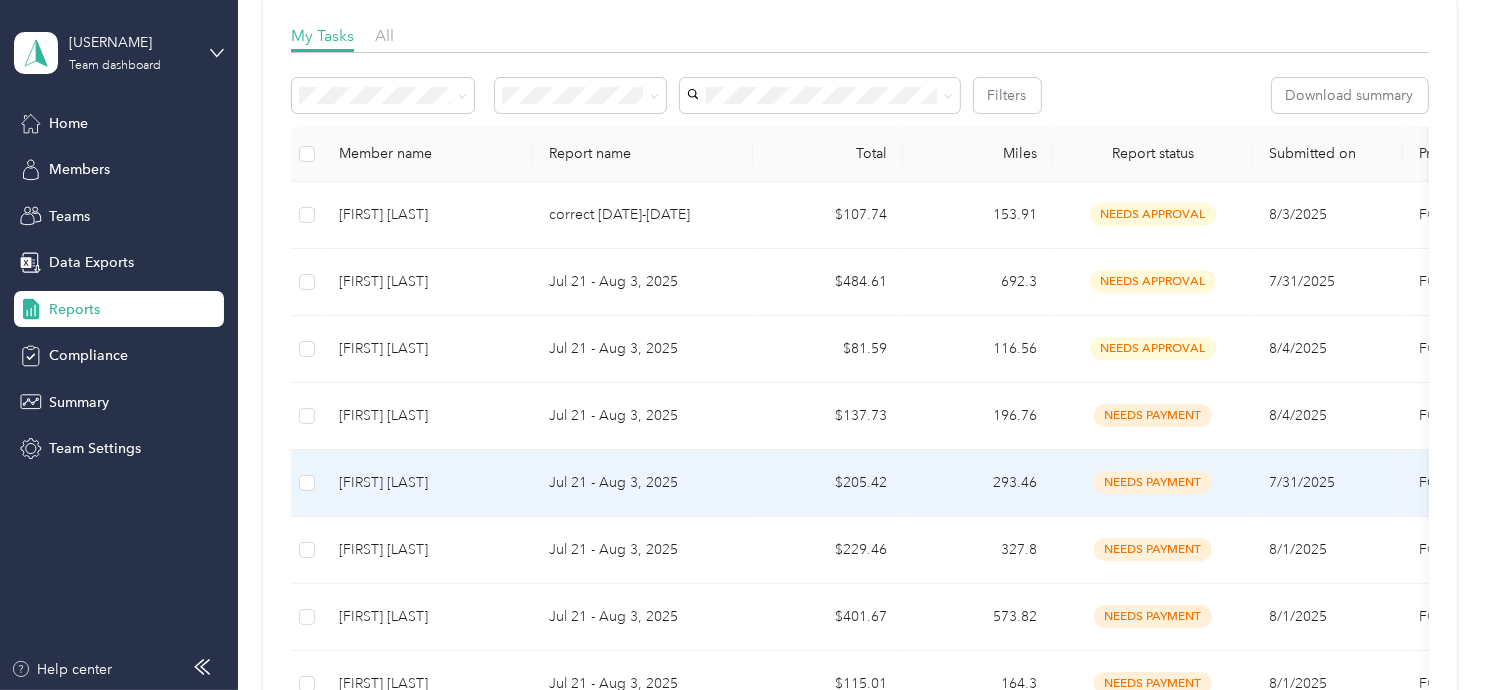 scroll, scrollTop: 295, scrollLeft: 0, axis: vertical 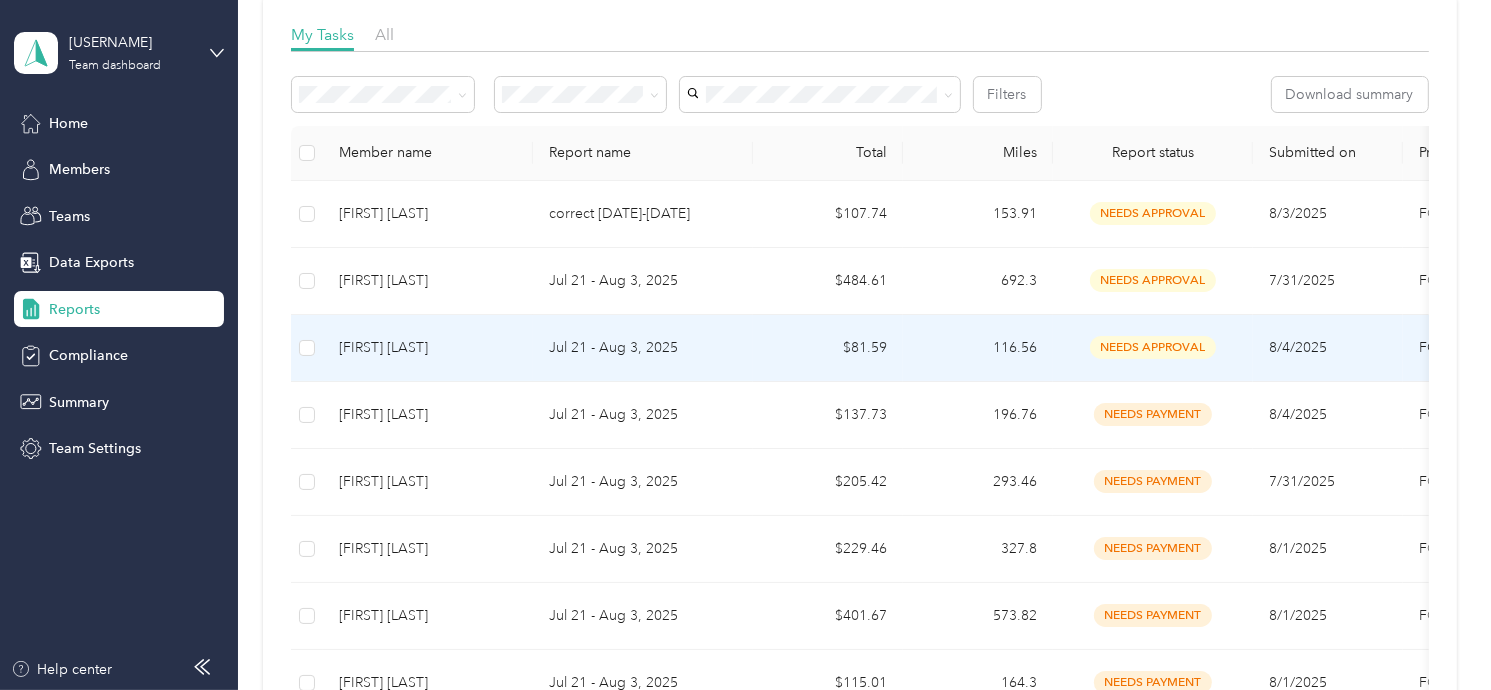click on "[FIRST] [LAST]" at bounding box center (428, 348) 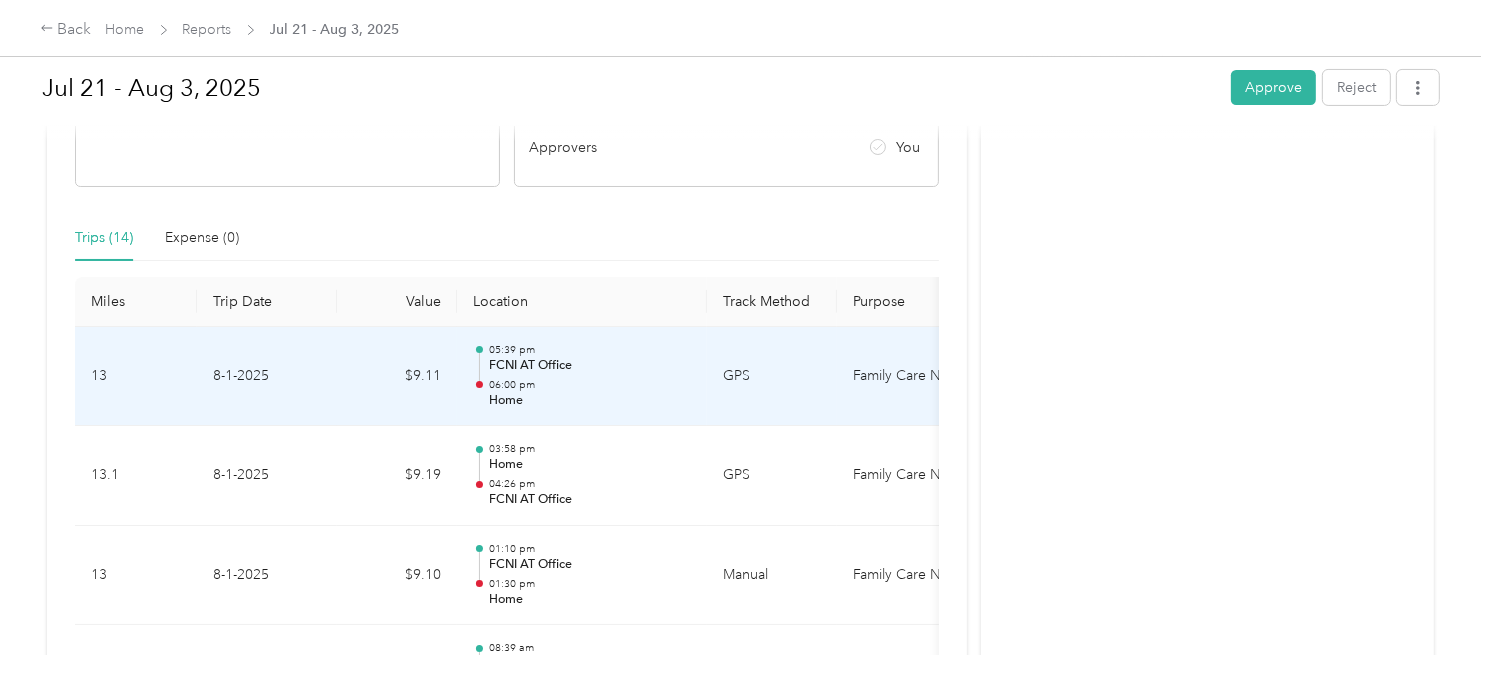 scroll, scrollTop: 376, scrollLeft: 0, axis: vertical 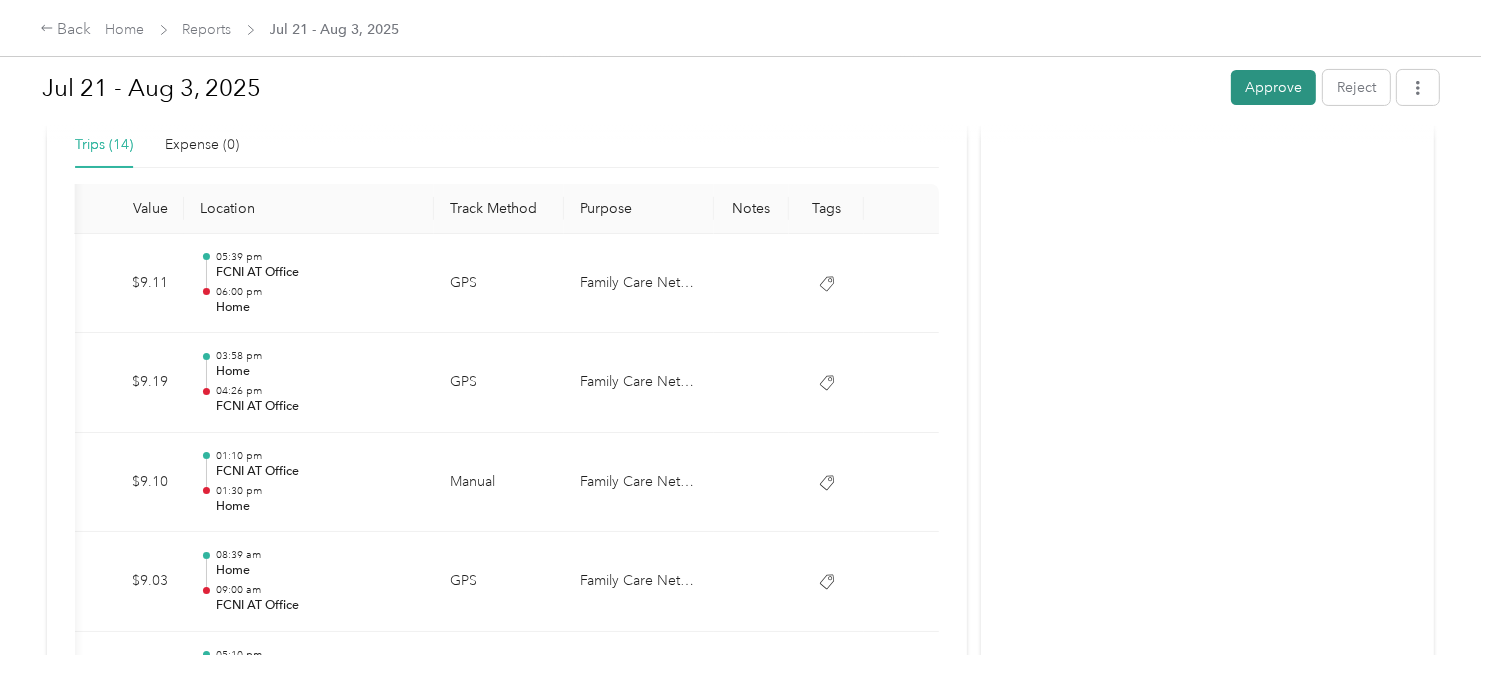 click on "Approve" at bounding box center (1273, 87) 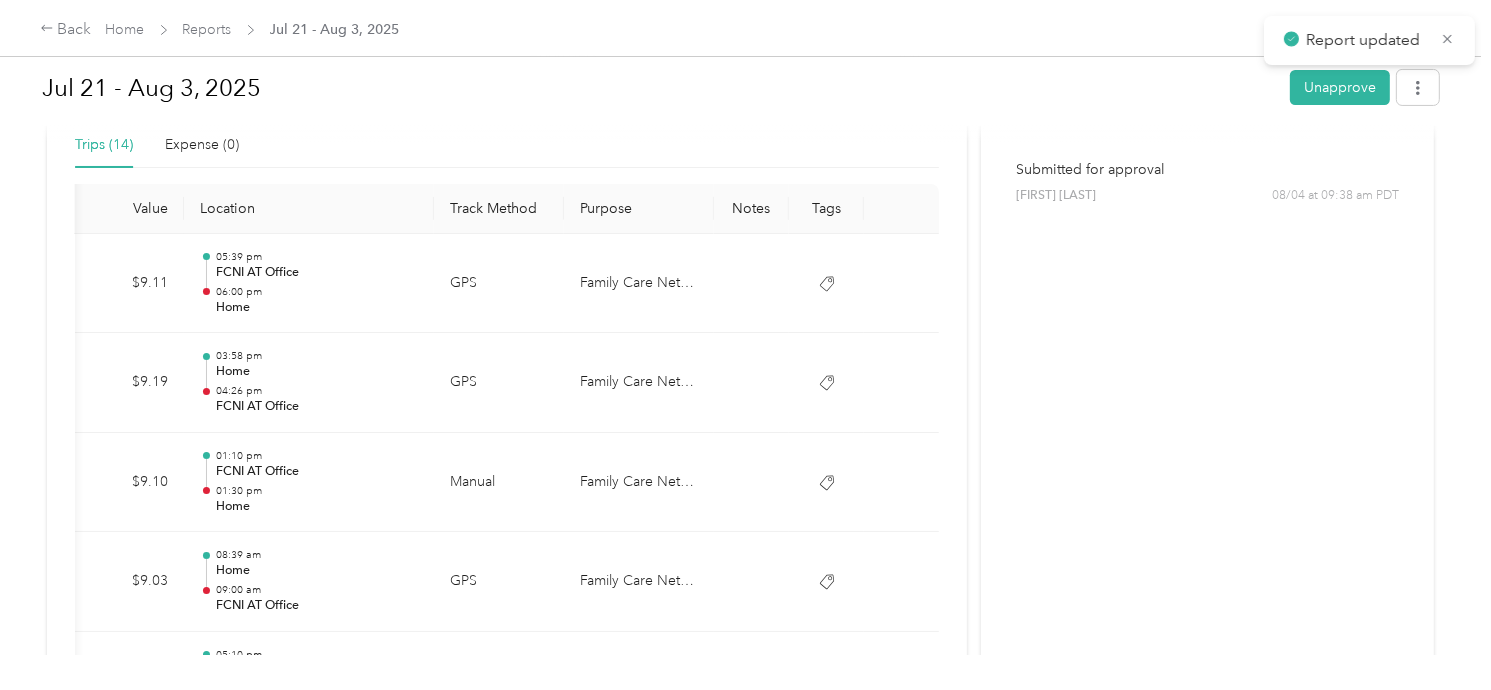 scroll, scrollTop: 0, scrollLeft: 0, axis: both 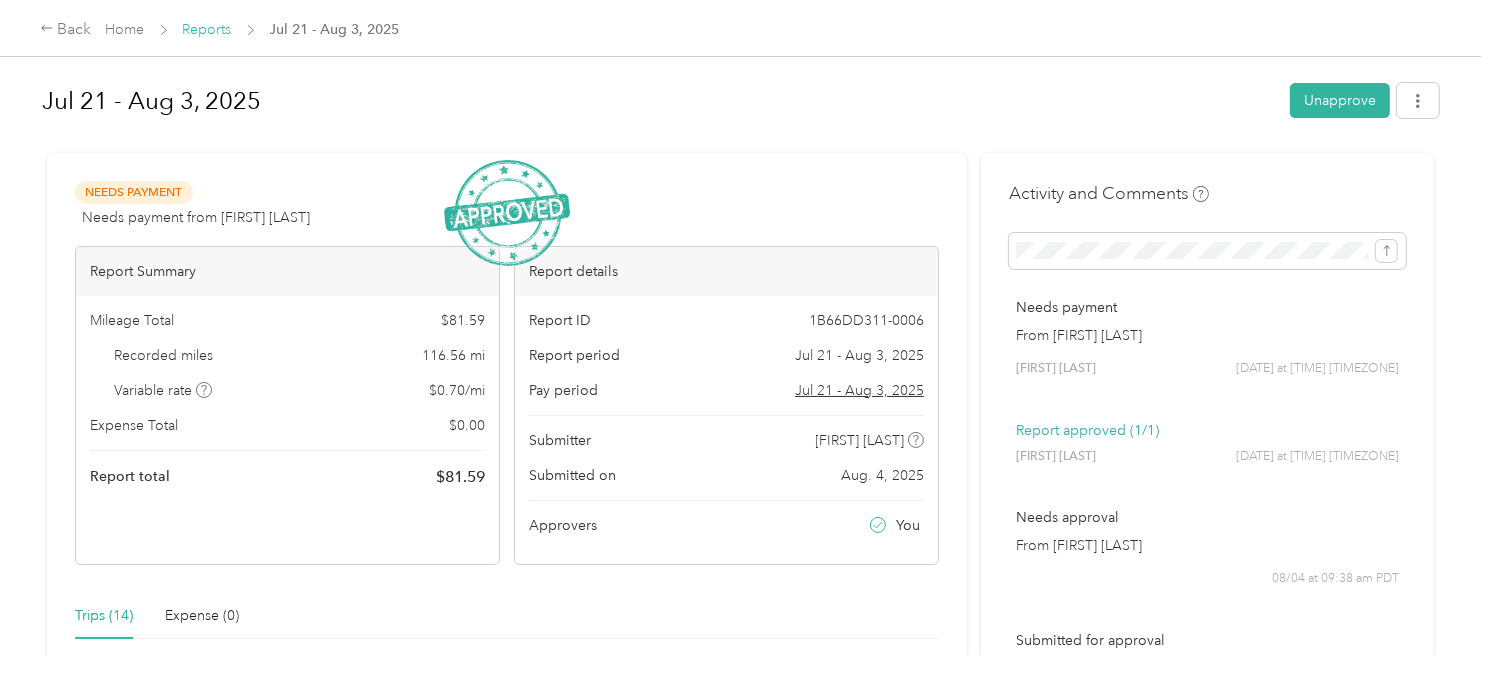 click on "Reports" at bounding box center (207, 29) 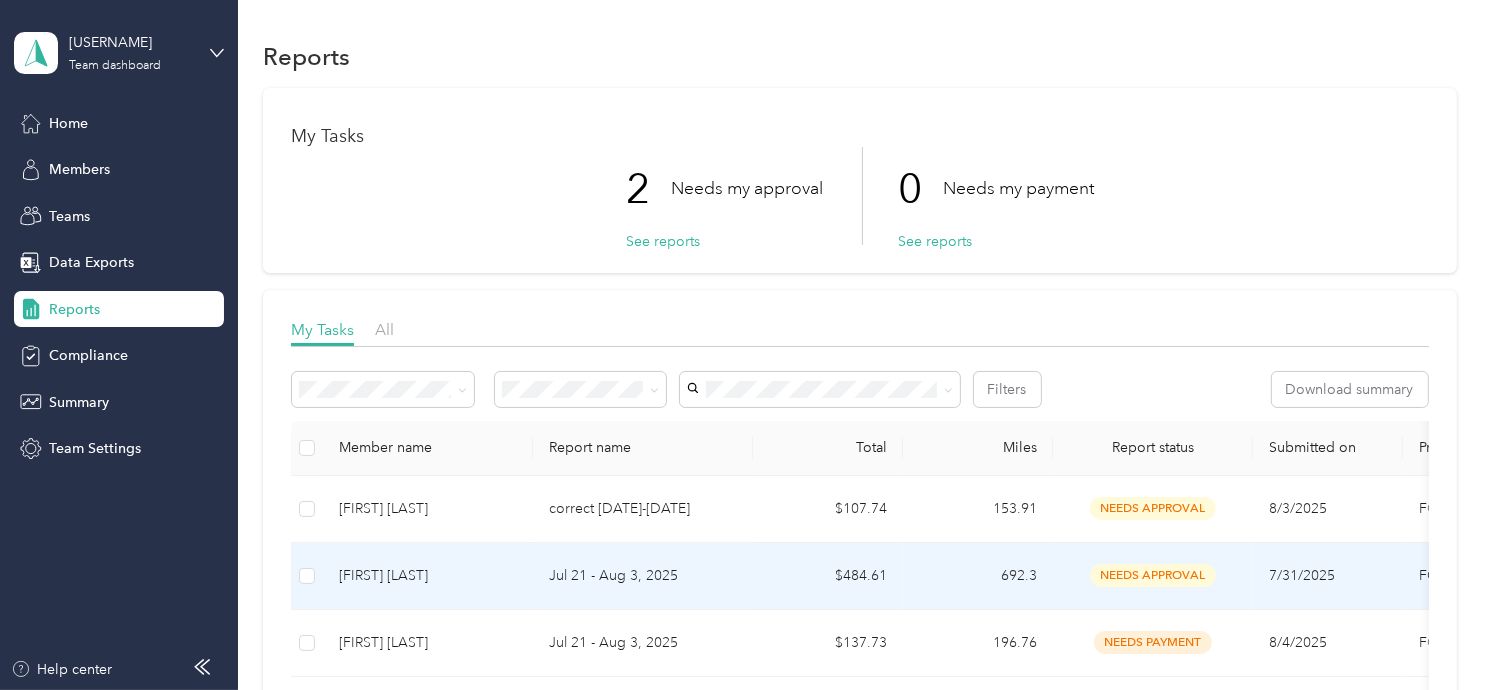 click on "Jul 21 - Aug 3, 2025" at bounding box center [643, 576] 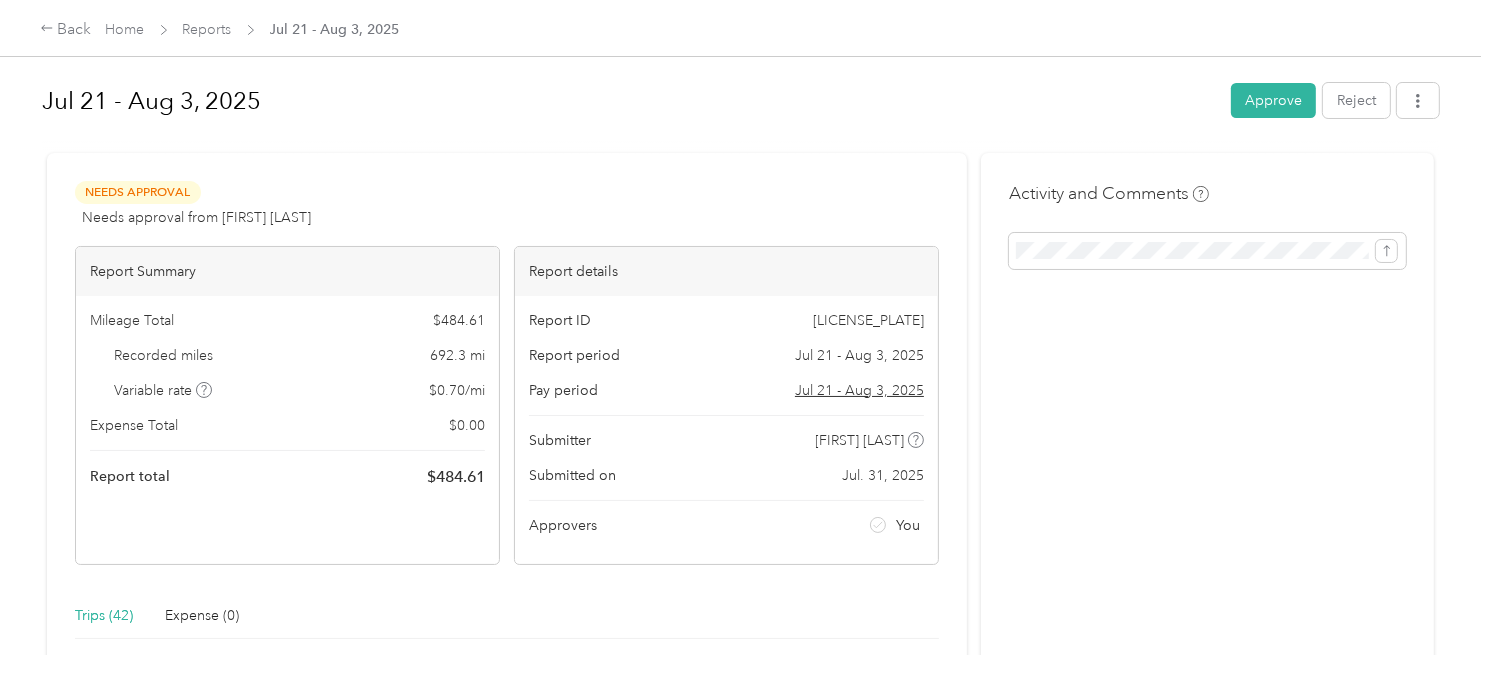 scroll, scrollTop: 0, scrollLeft: 0, axis: both 